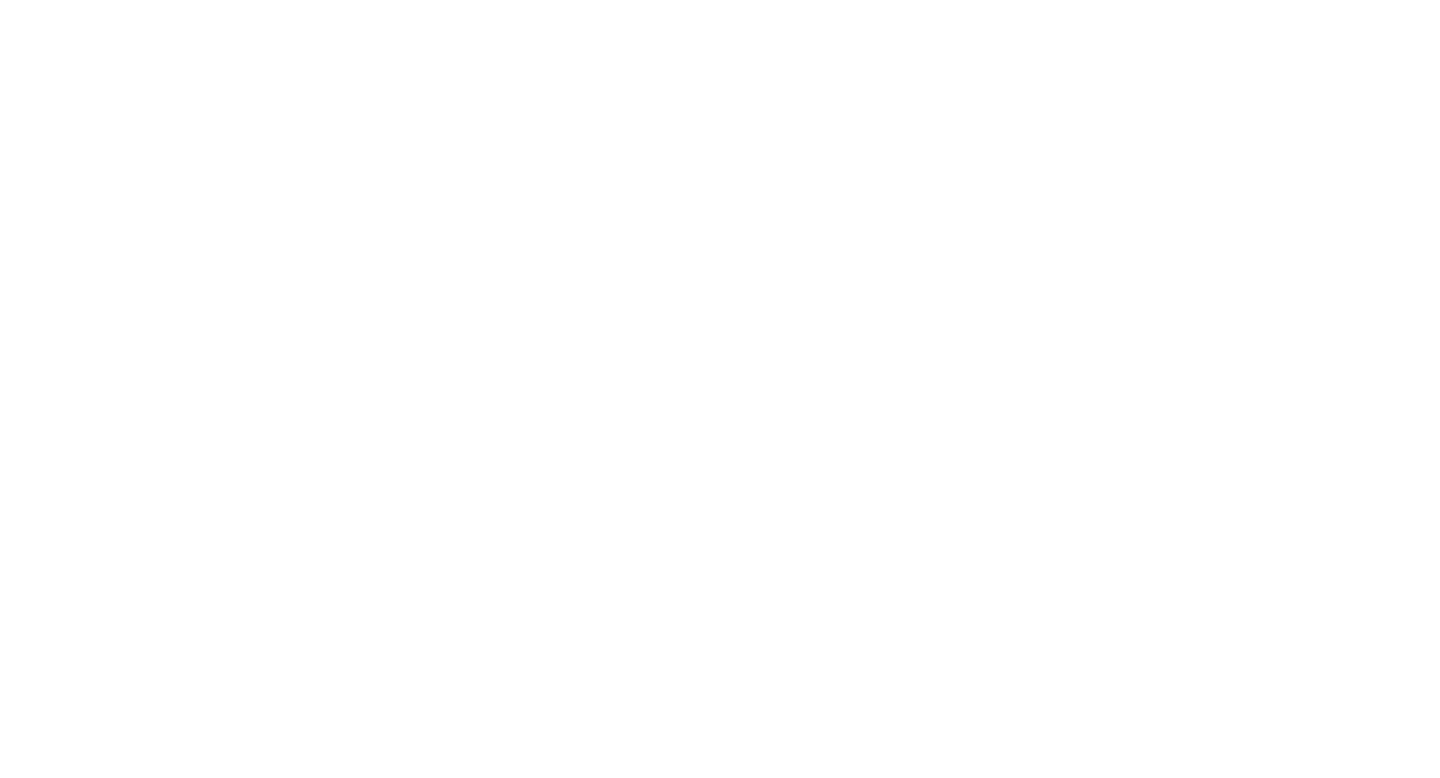 scroll, scrollTop: 0, scrollLeft: 0, axis: both 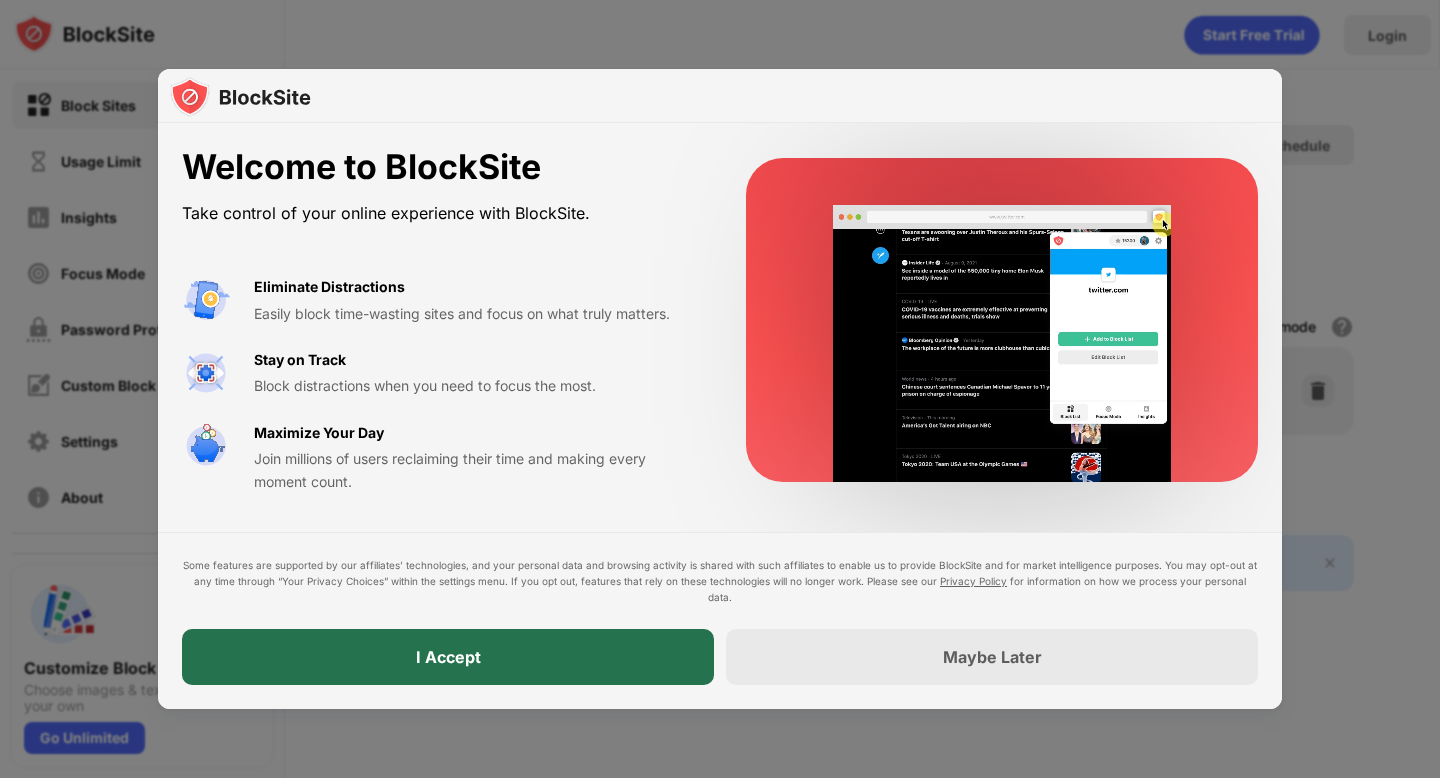 click on "I Accept" at bounding box center (448, 657) 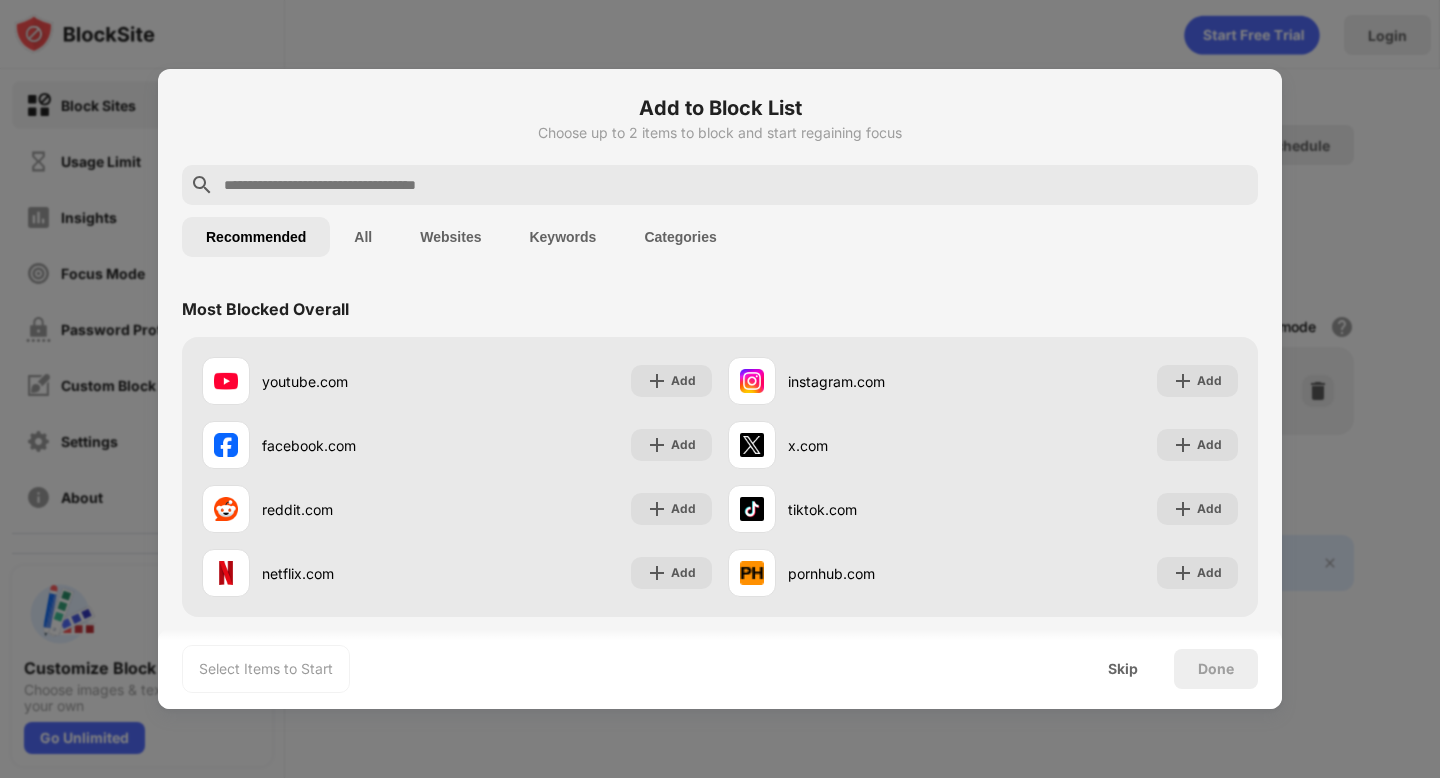 click at bounding box center (736, 185) 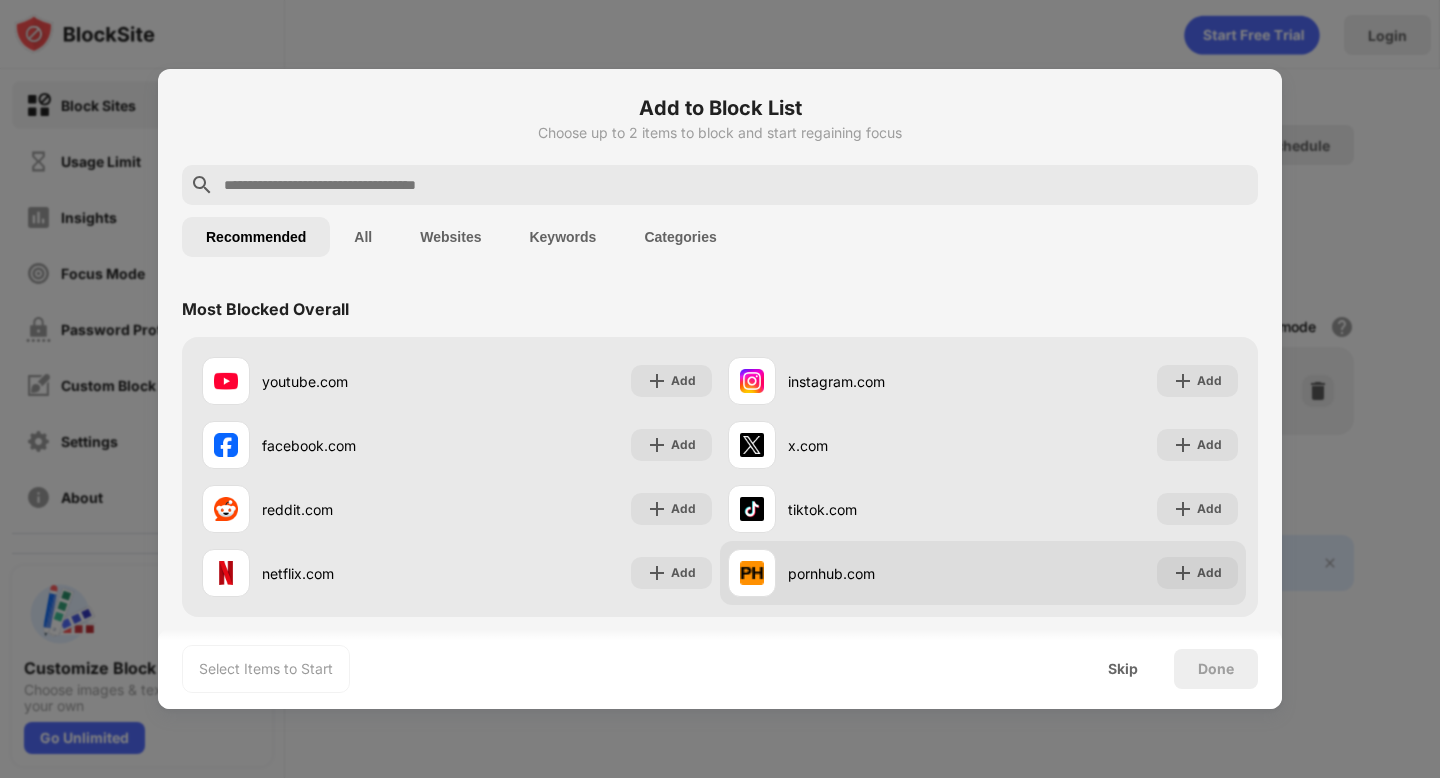 click at bounding box center (1183, 573) 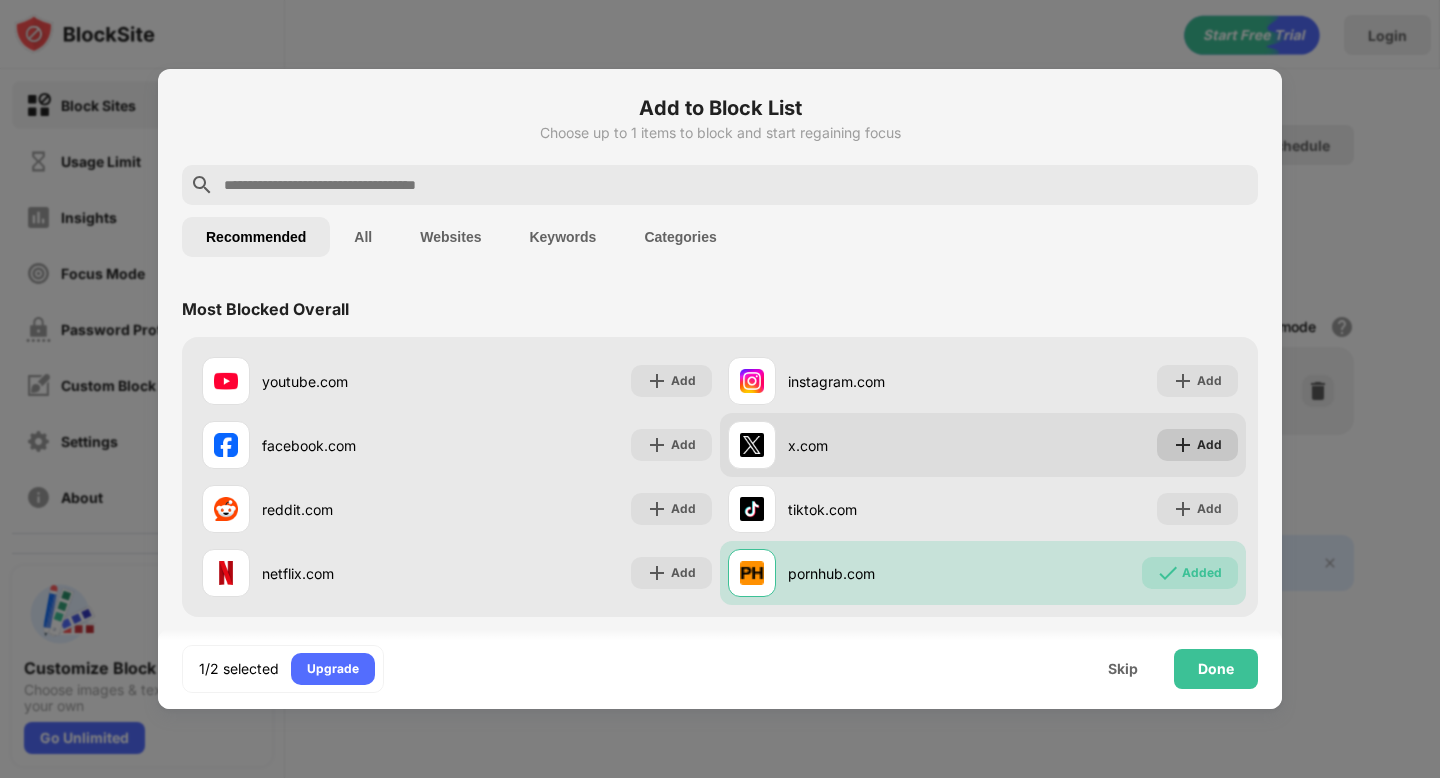 click at bounding box center (1183, 445) 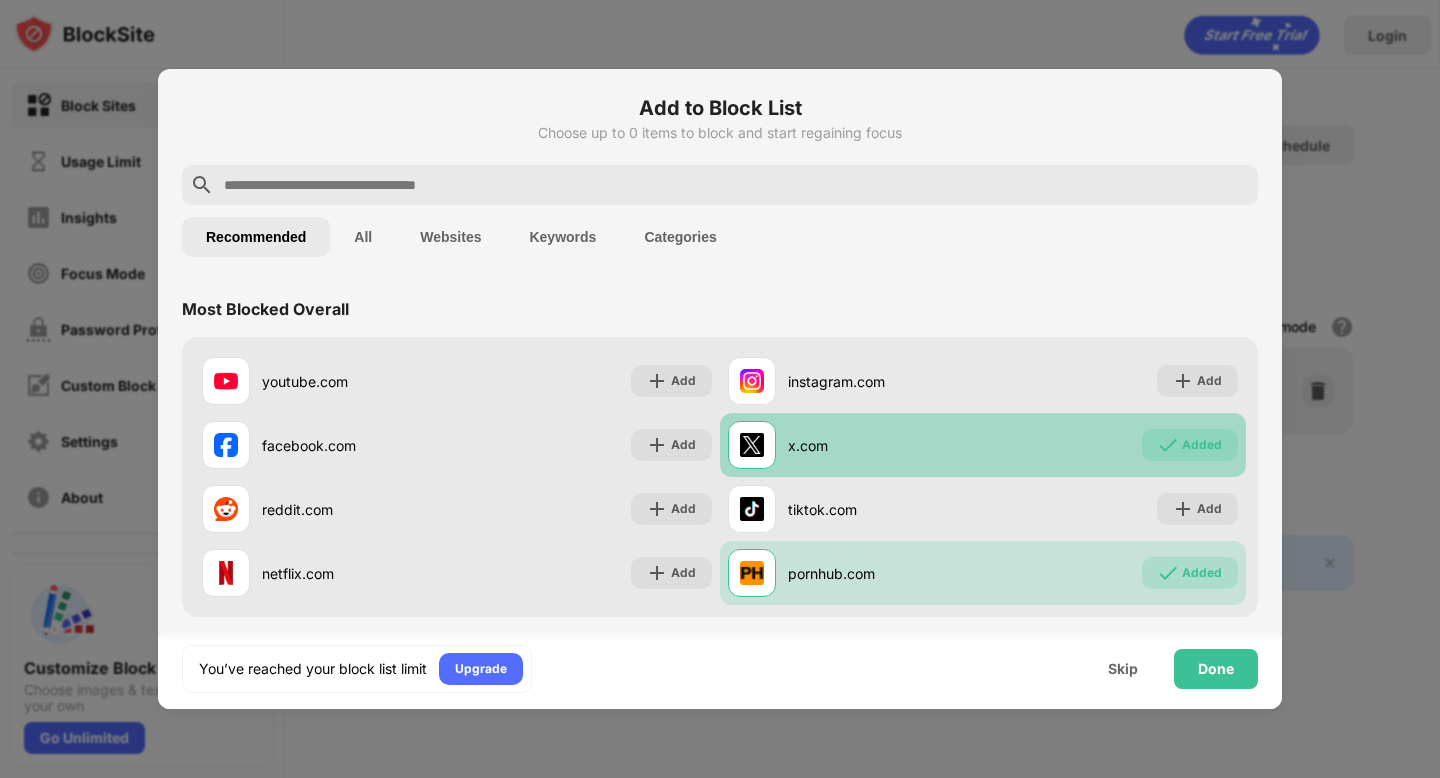 click on "Added" at bounding box center [1190, 445] 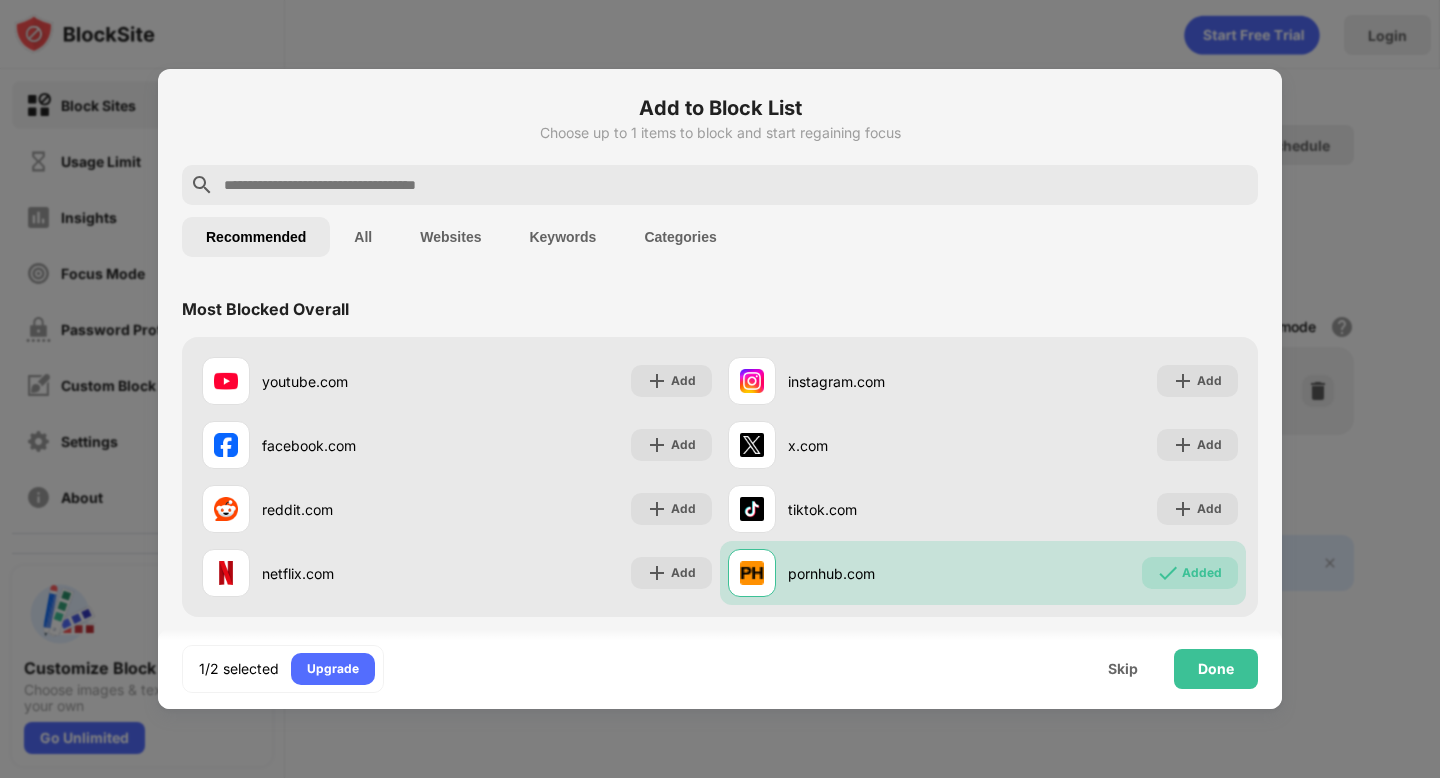 click on "Recommended" at bounding box center [256, 237] 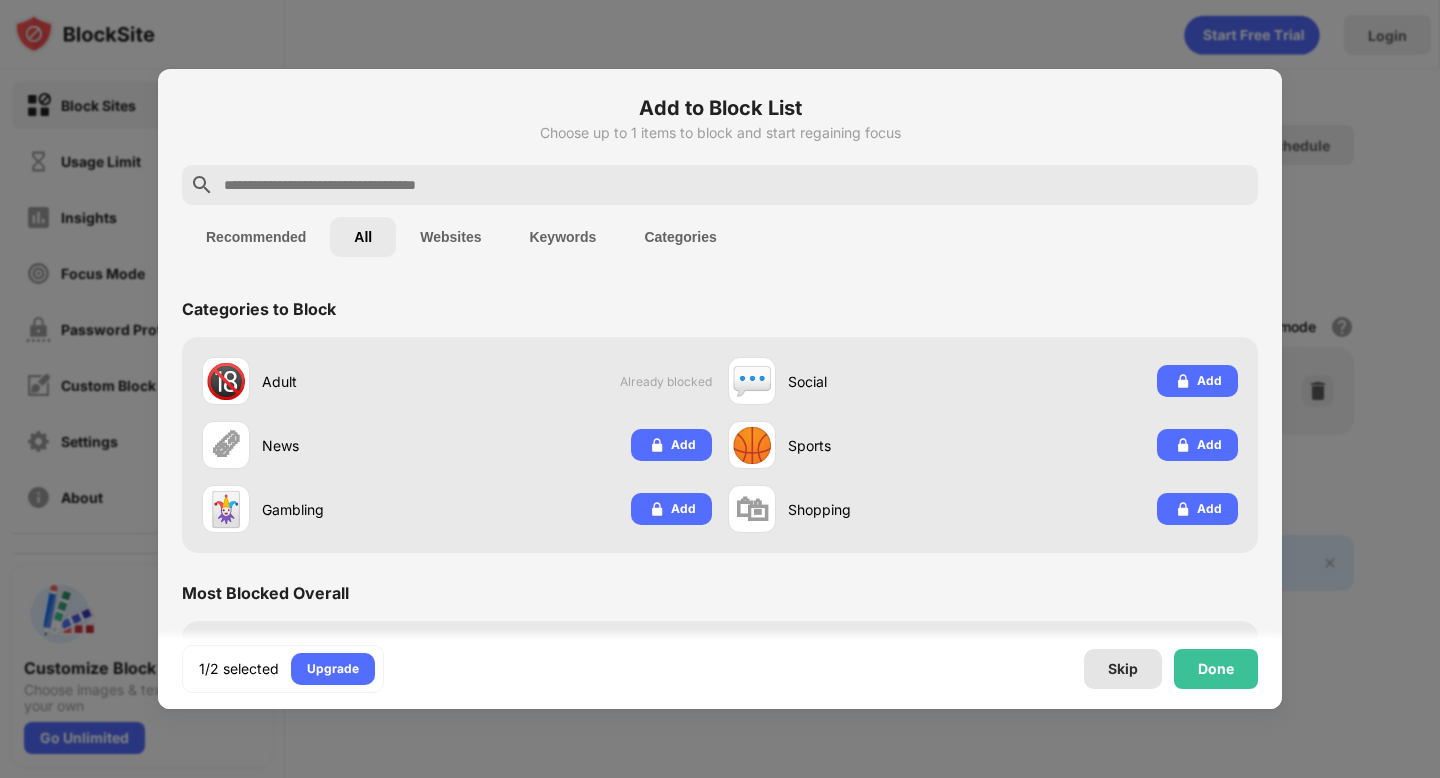 click on "Skip" at bounding box center (1123, 669) 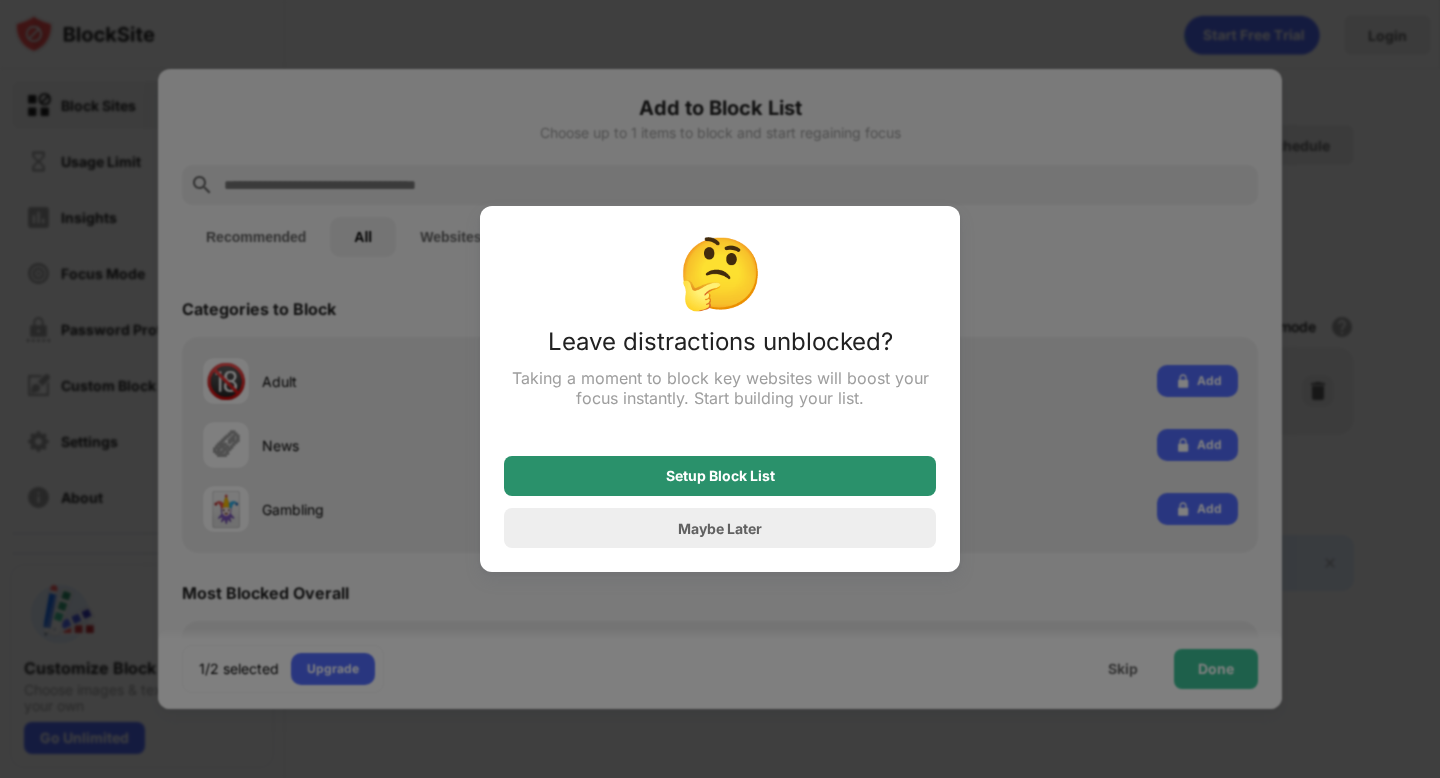 click on "Setup Block List" at bounding box center [720, 476] 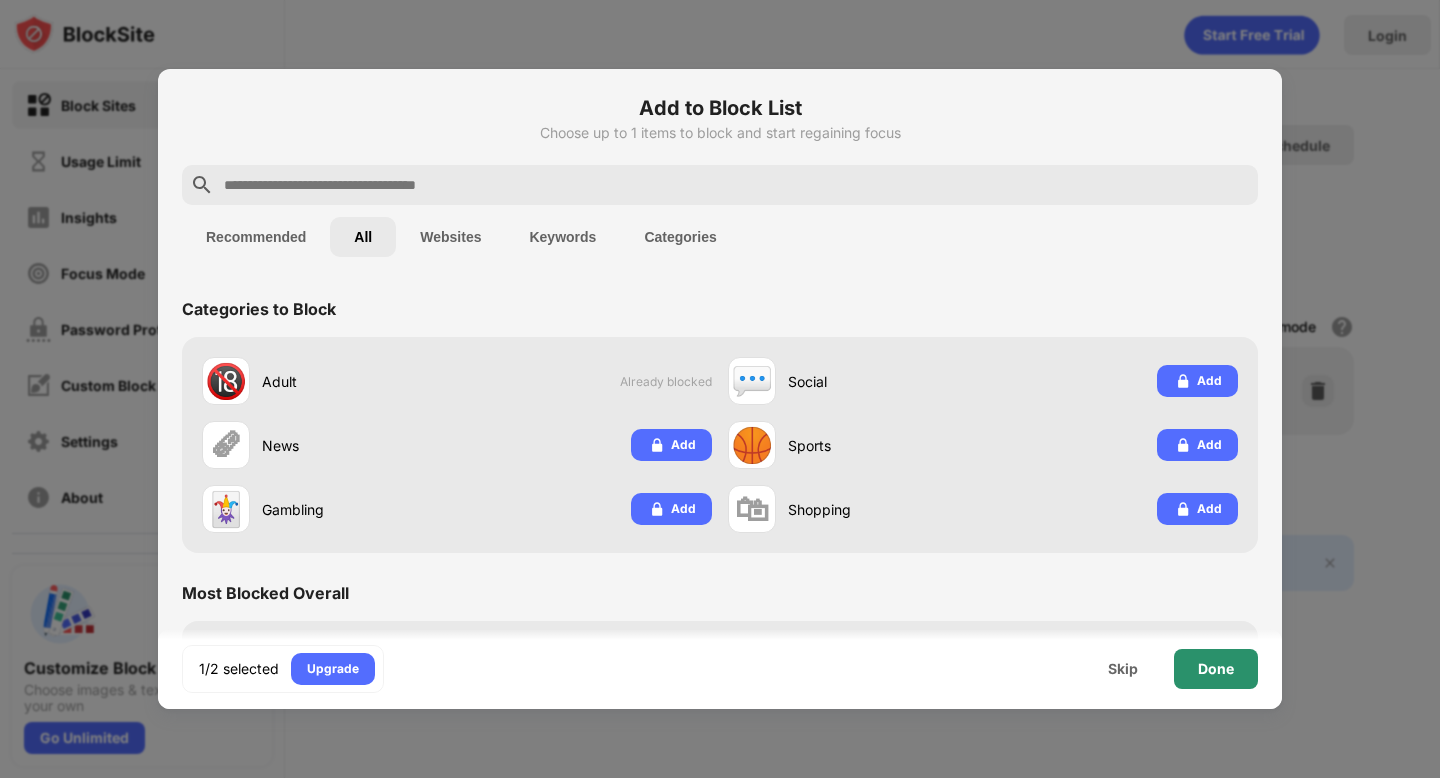 click on "Done" at bounding box center [1216, 669] 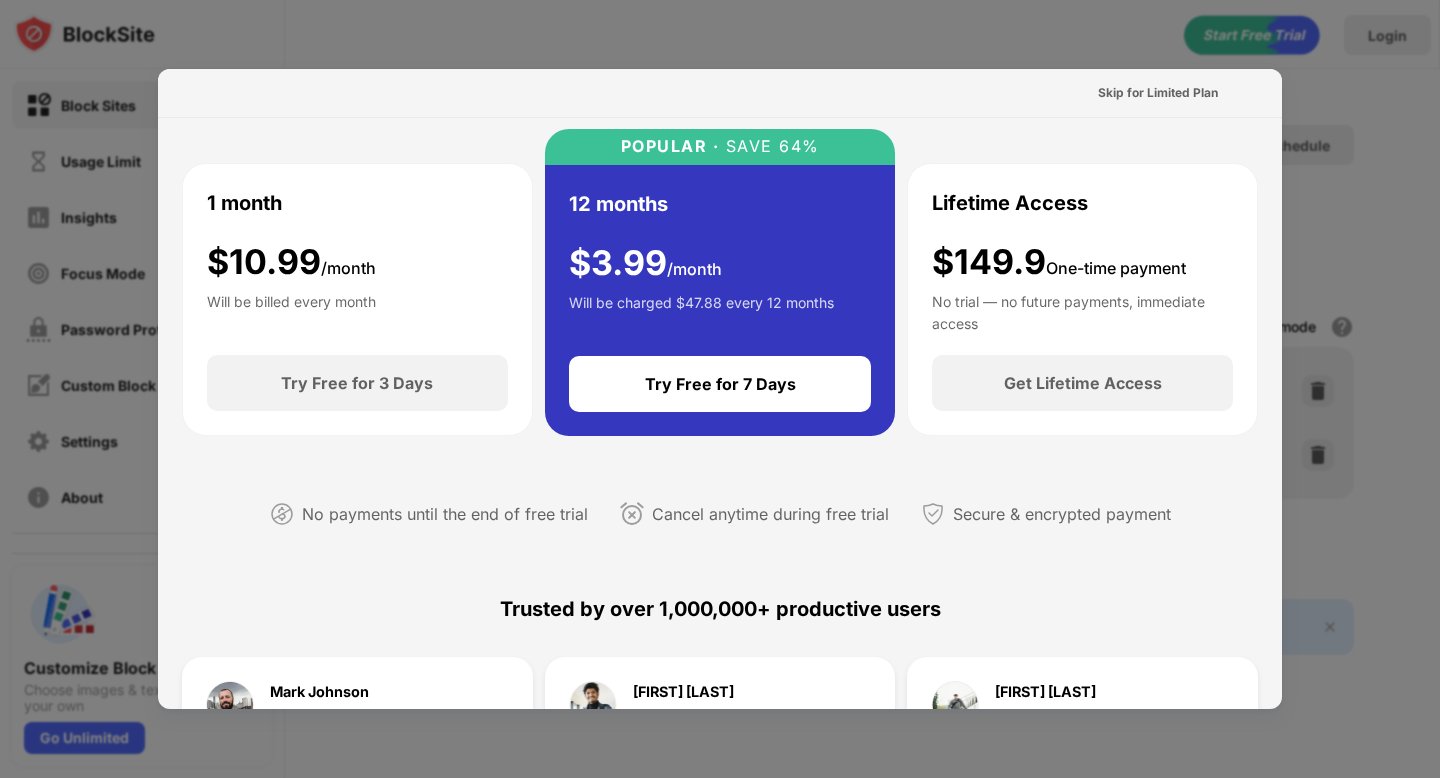 scroll, scrollTop: 0, scrollLeft: 0, axis: both 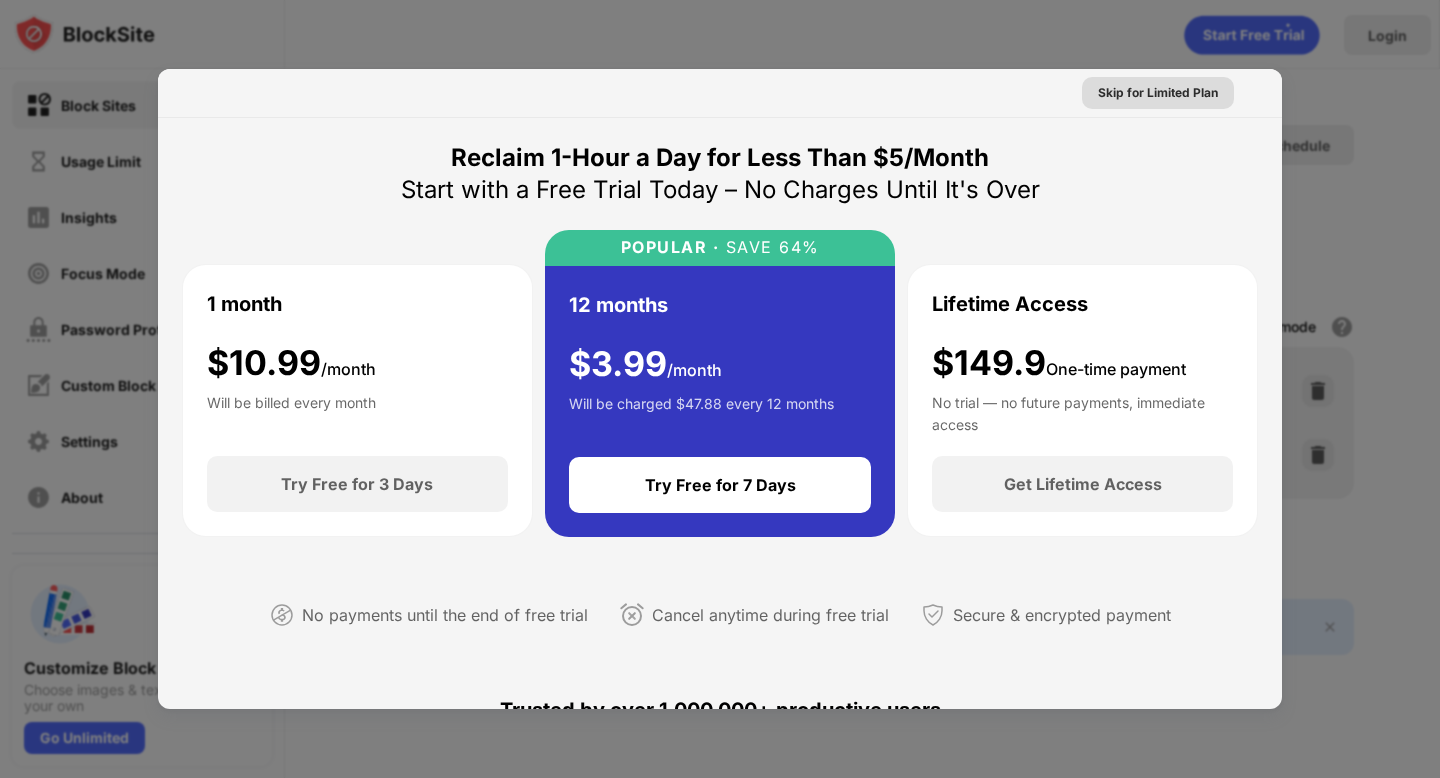 click on "Skip for Limited Plan" at bounding box center (1158, 93) 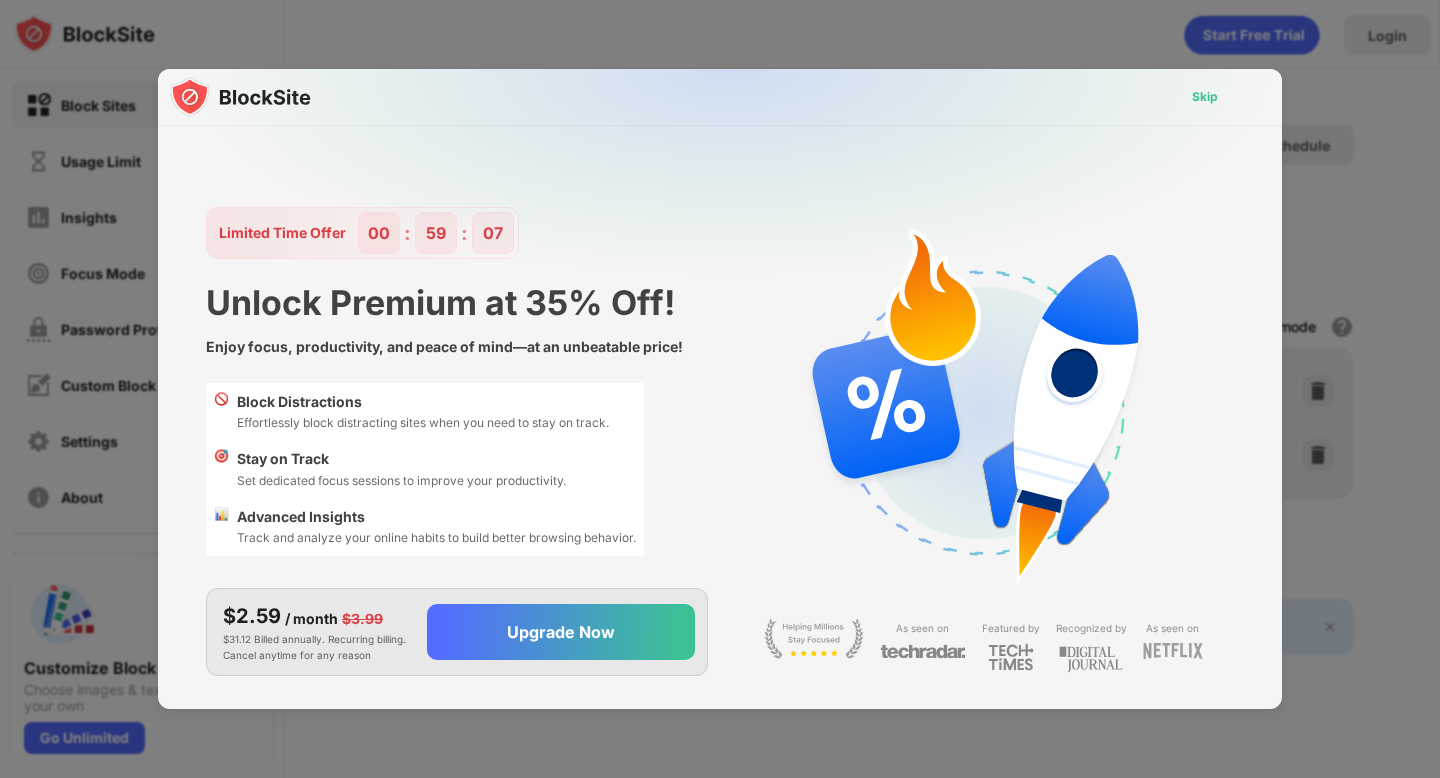 click on "Skip" at bounding box center [1205, 97] 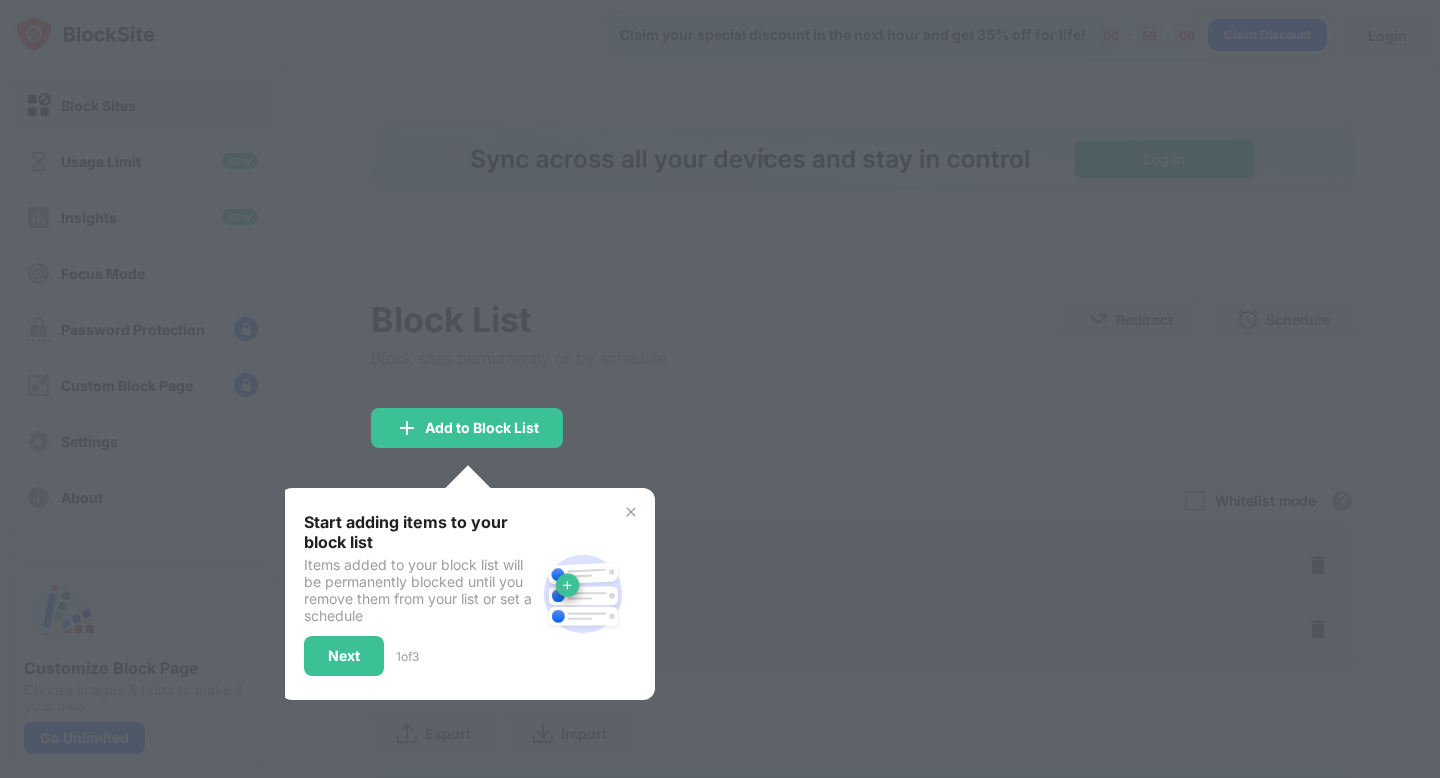 scroll, scrollTop: 0, scrollLeft: 0, axis: both 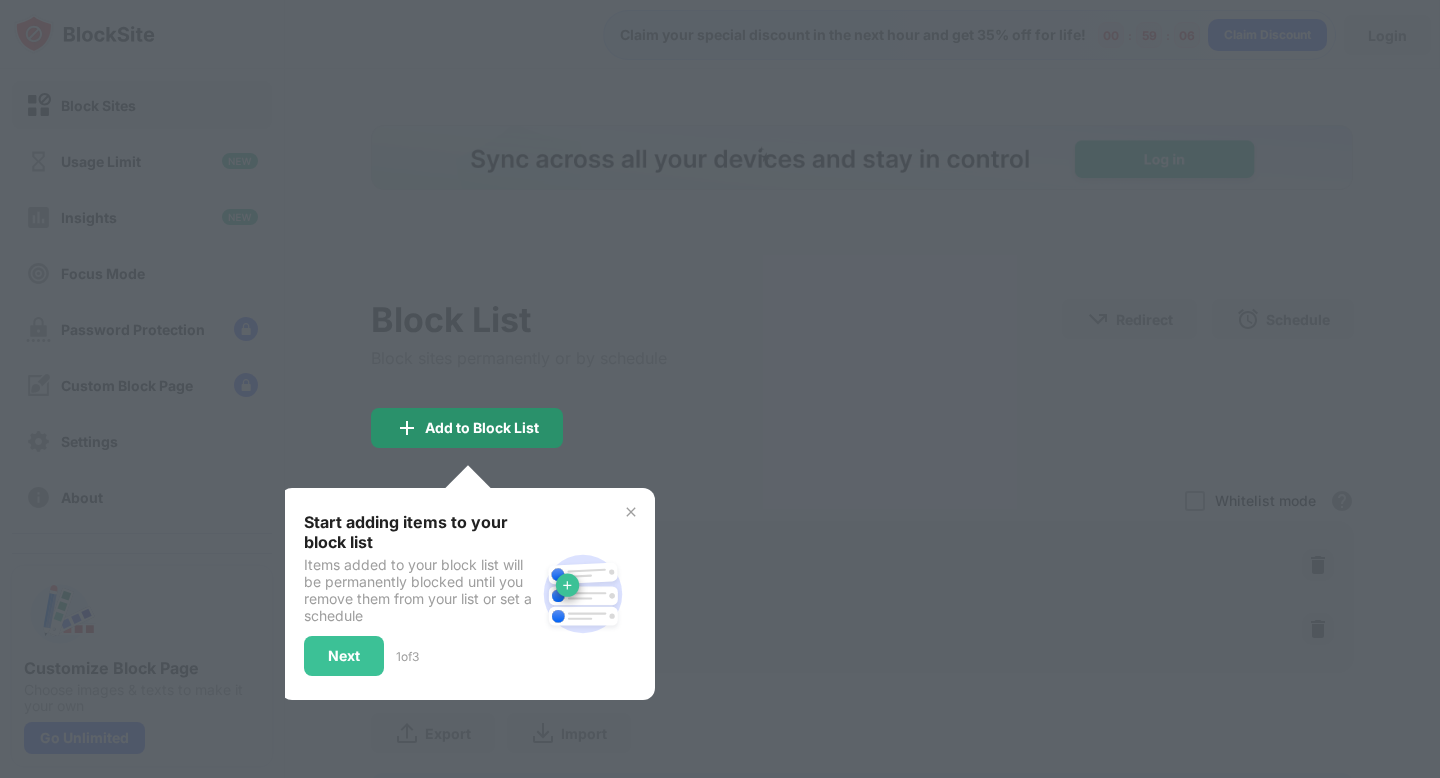 click on "Add to Block List" at bounding box center [482, 428] 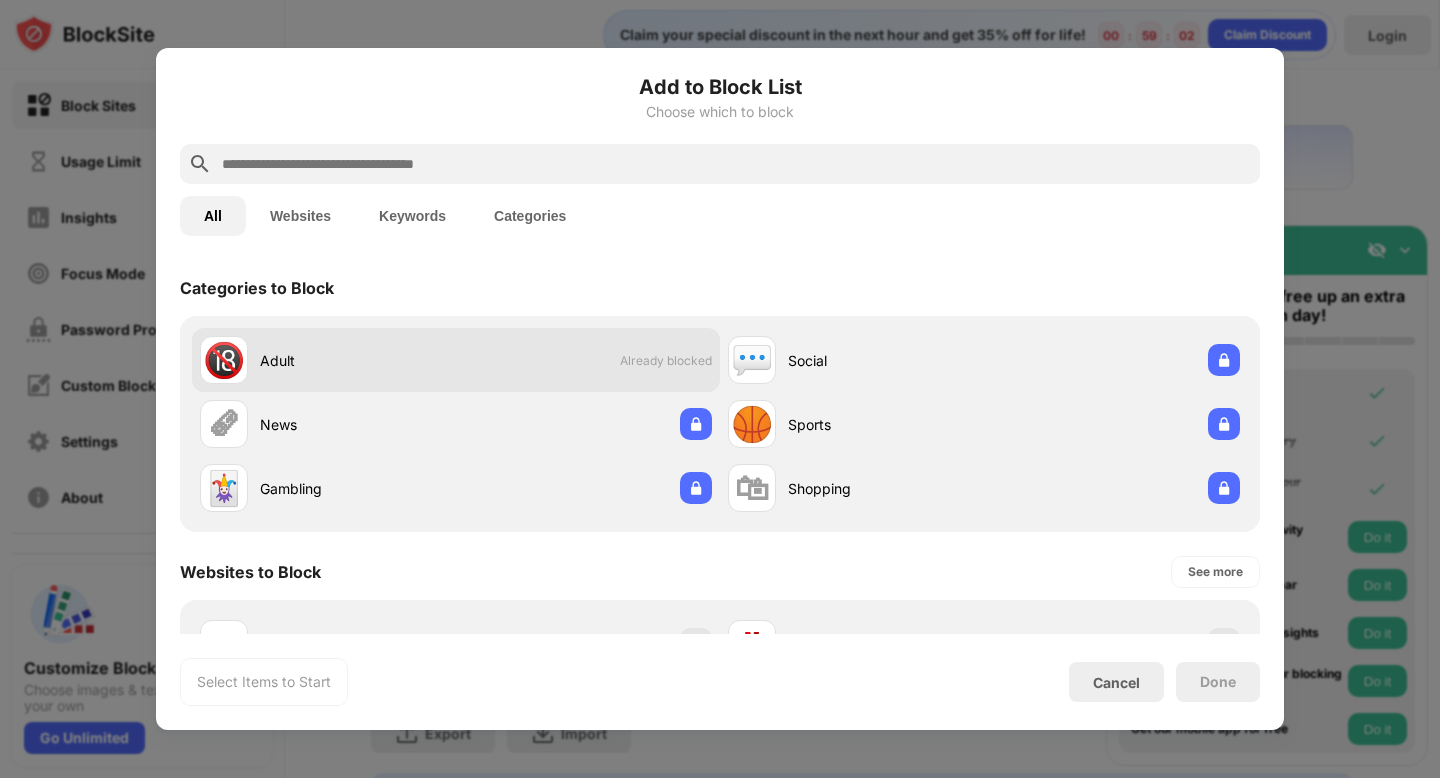 click on "🔞 Adult Already blocked" at bounding box center [456, 360] 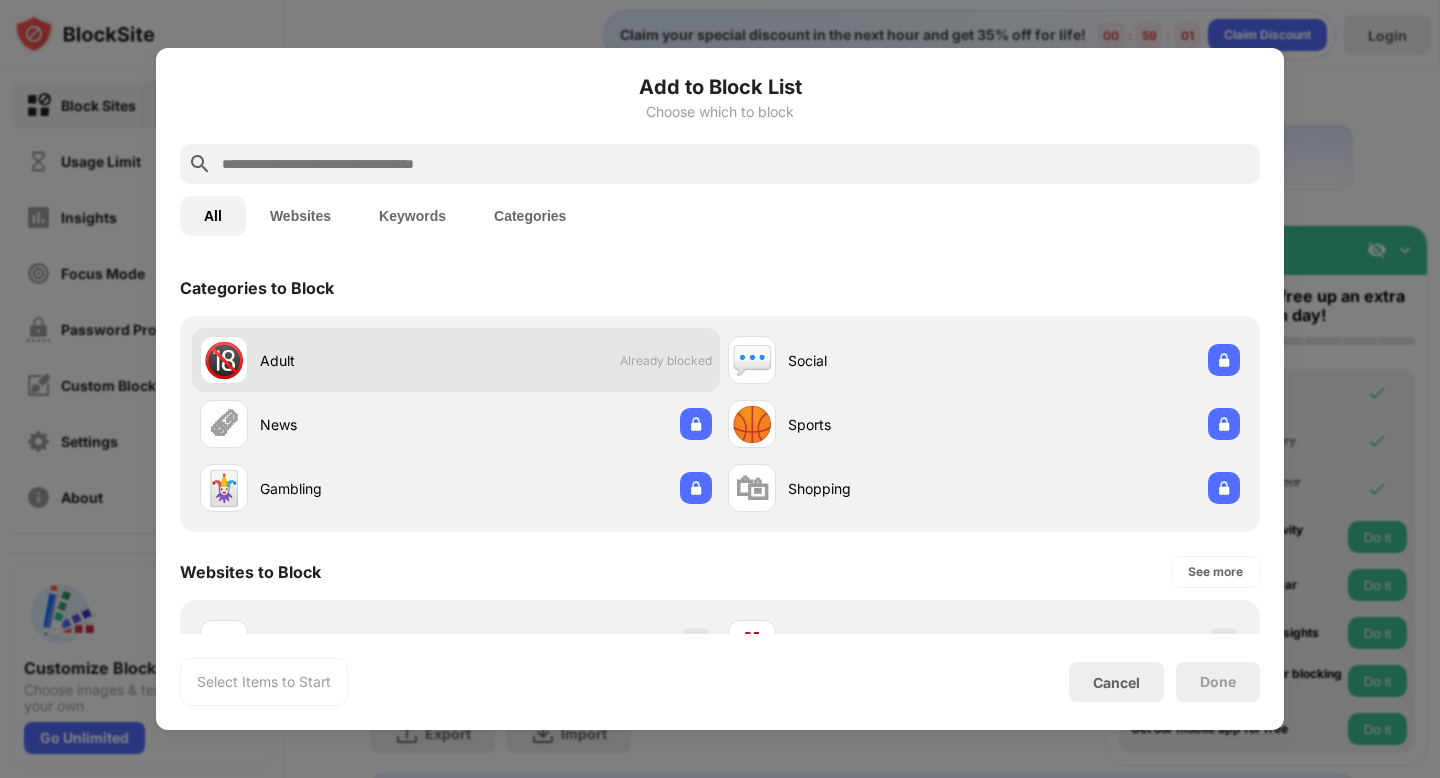 click on "🔞 Adult" at bounding box center (328, 360) 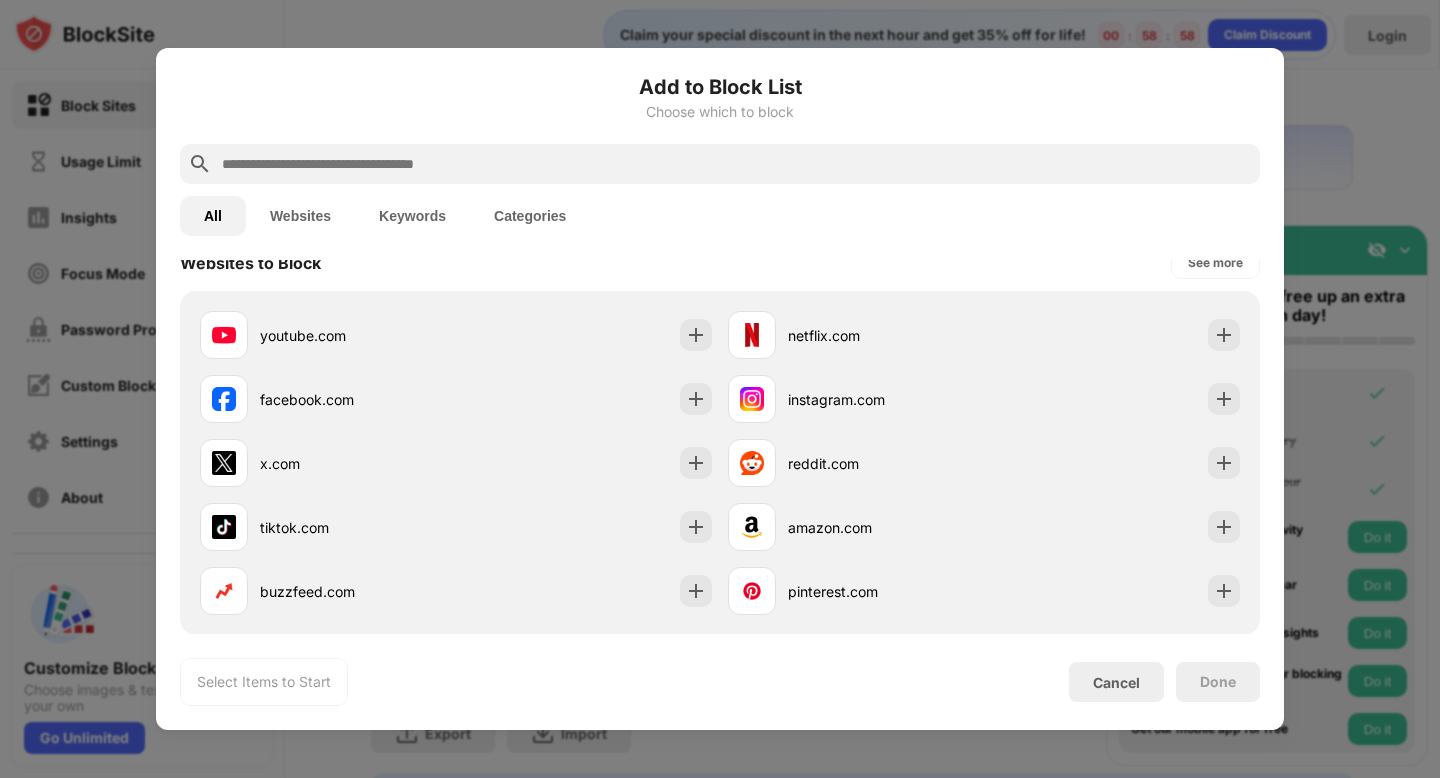 scroll, scrollTop: 312, scrollLeft: 0, axis: vertical 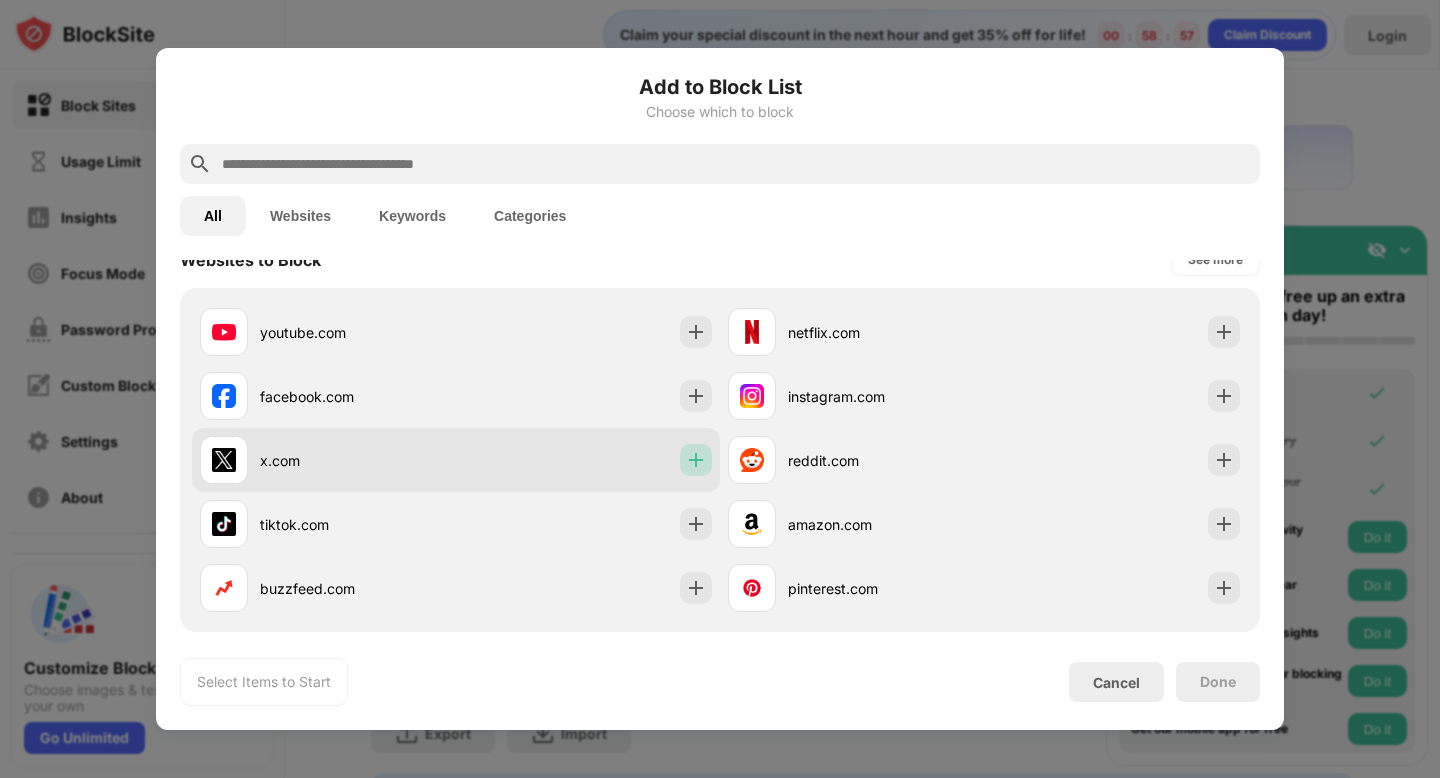 click at bounding box center [696, 460] 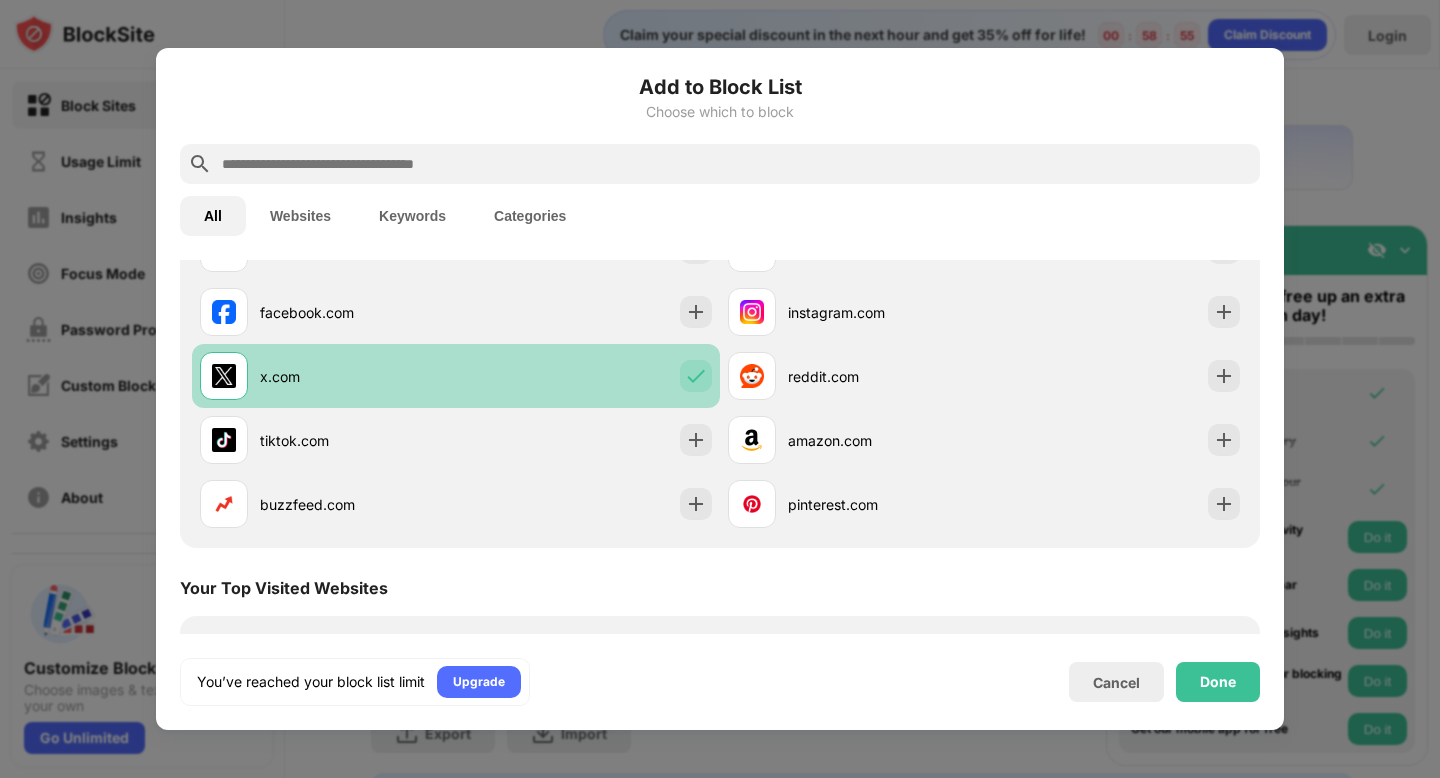 scroll, scrollTop: 440, scrollLeft: 0, axis: vertical 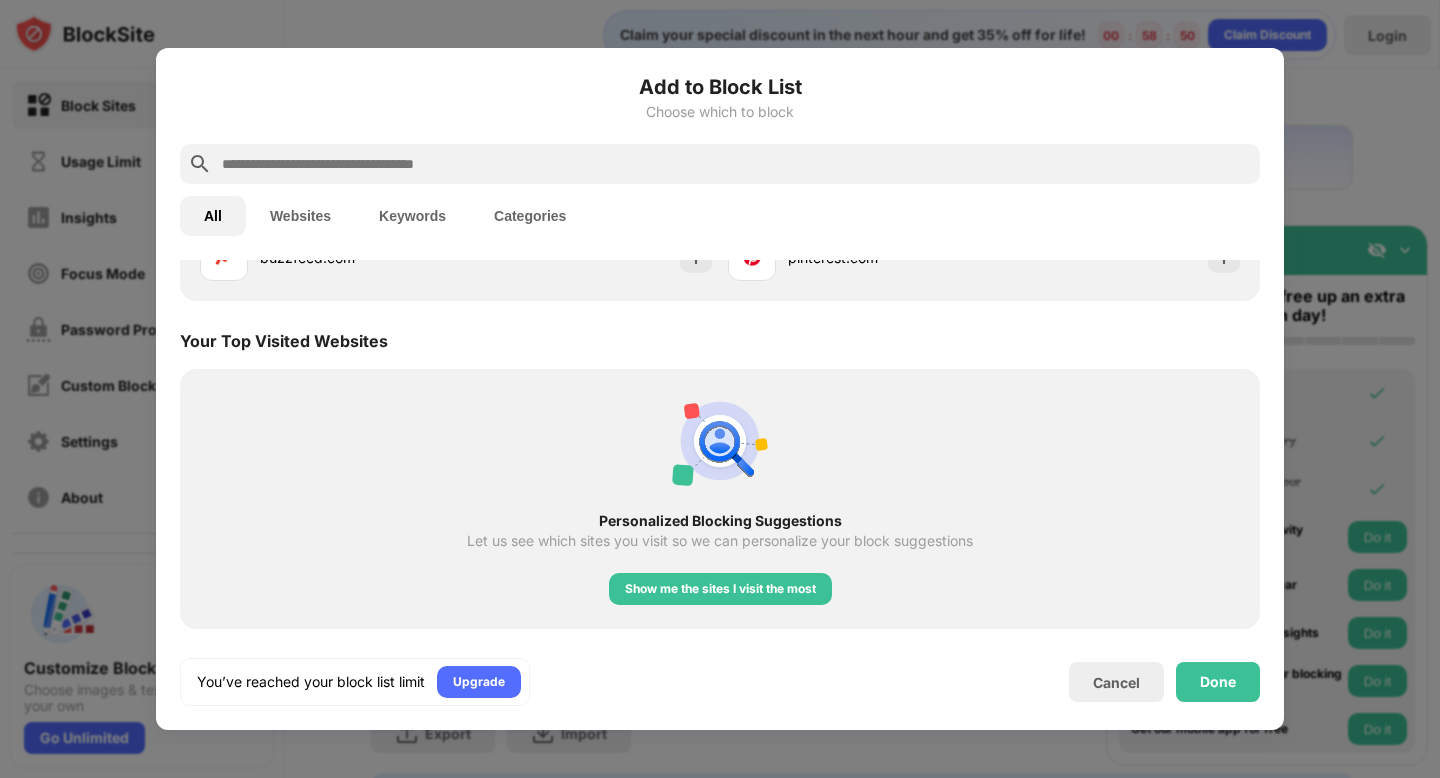 click on "Websites" at bounding box center (300, 216) 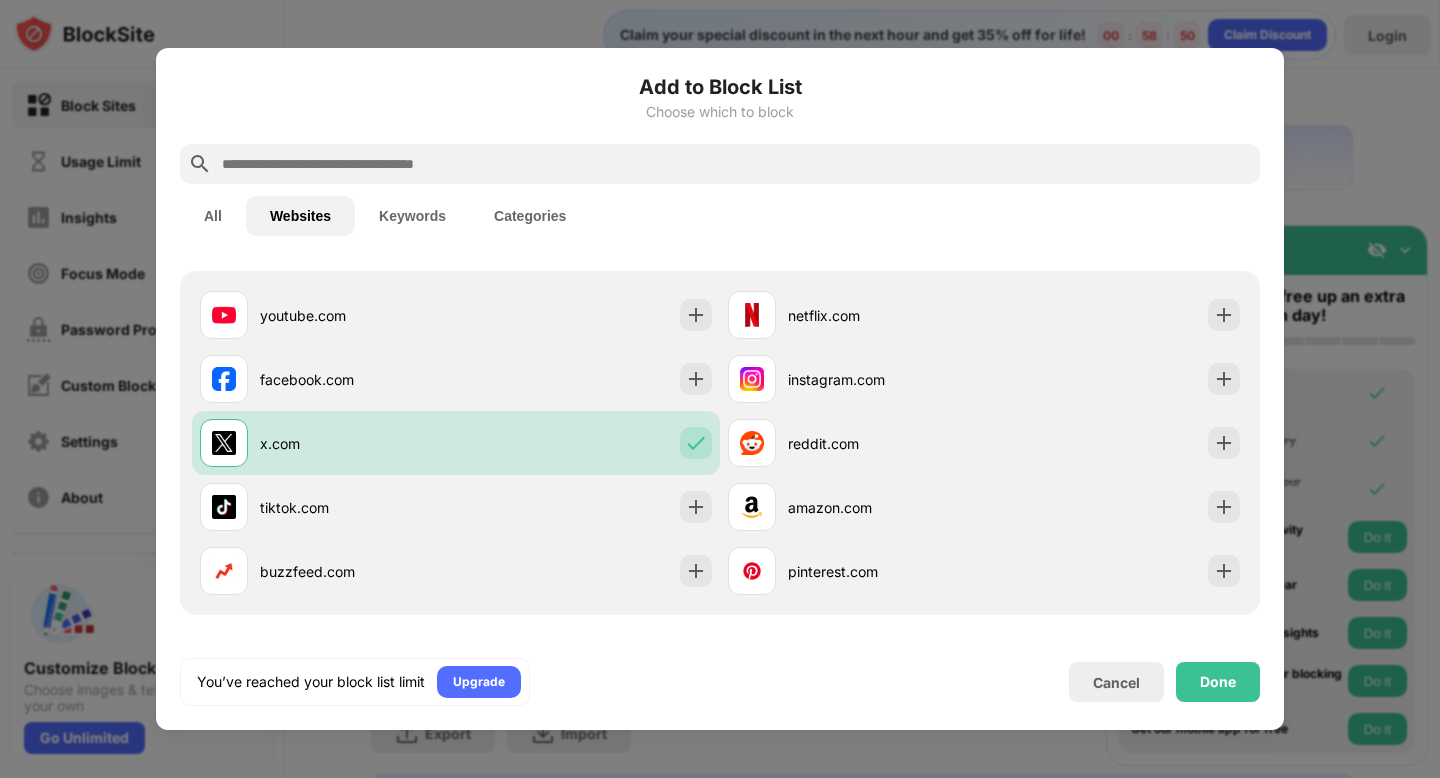 scroll, scrollTop: 0, scrollLeft: 0, axis: both 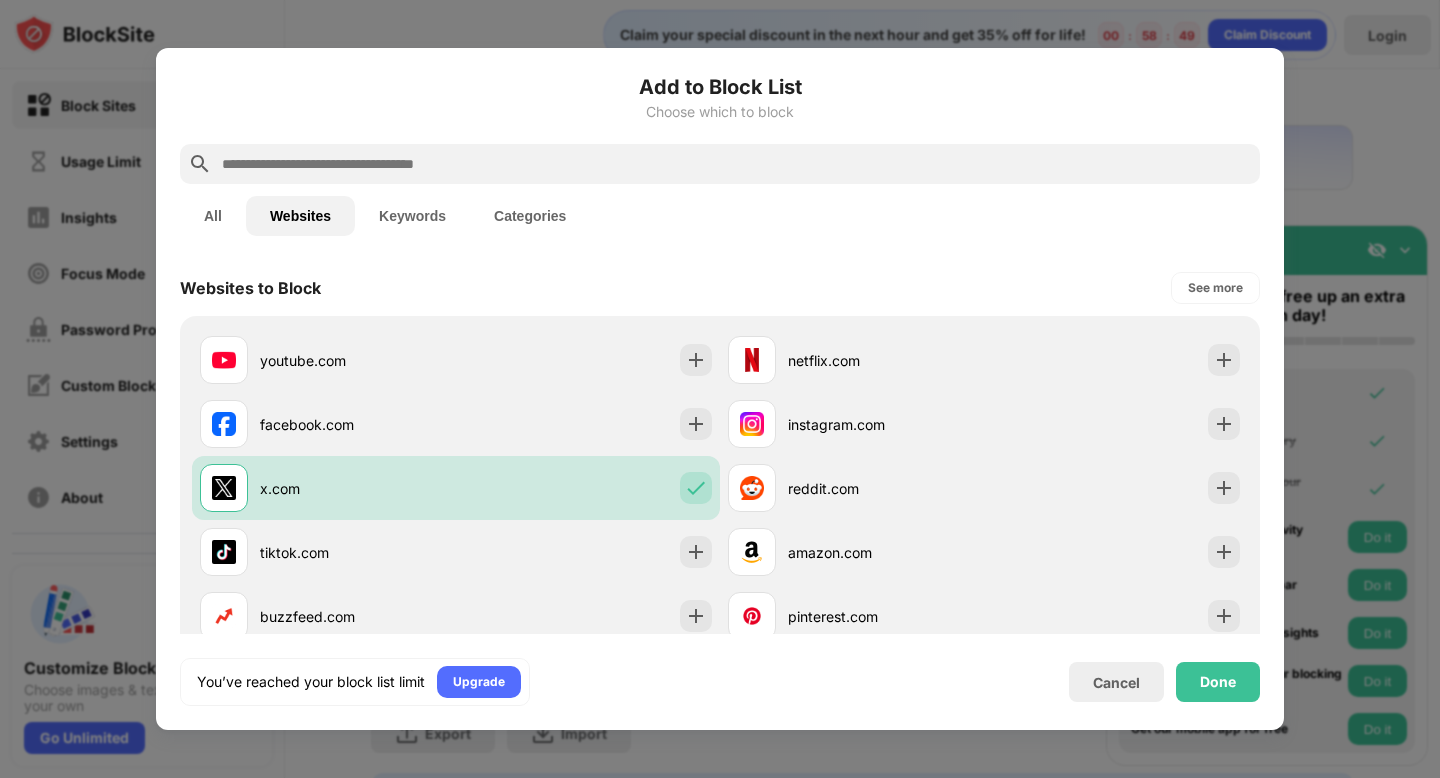 click at bounding box center (736, 164) 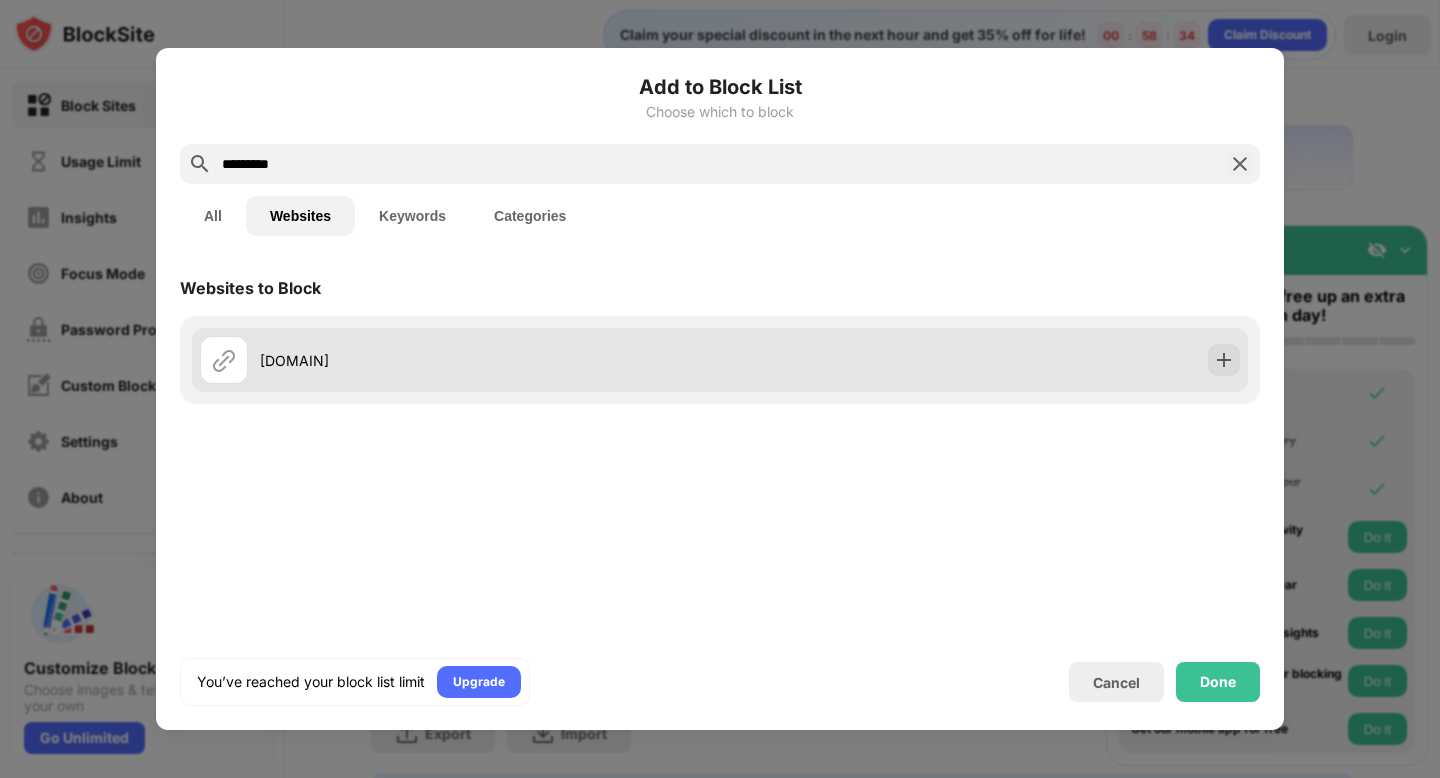 type on "*********" 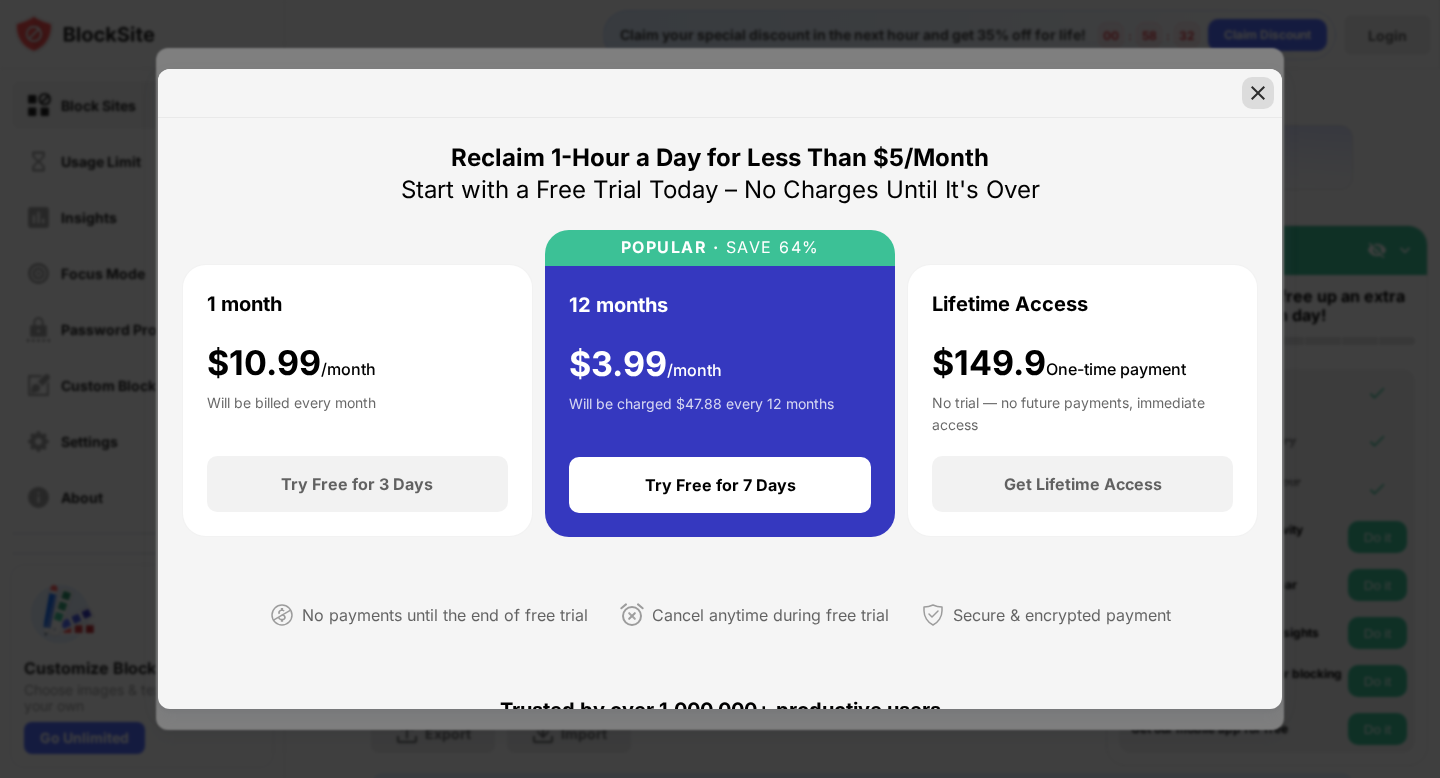 click at bounding box center [1258, 93] 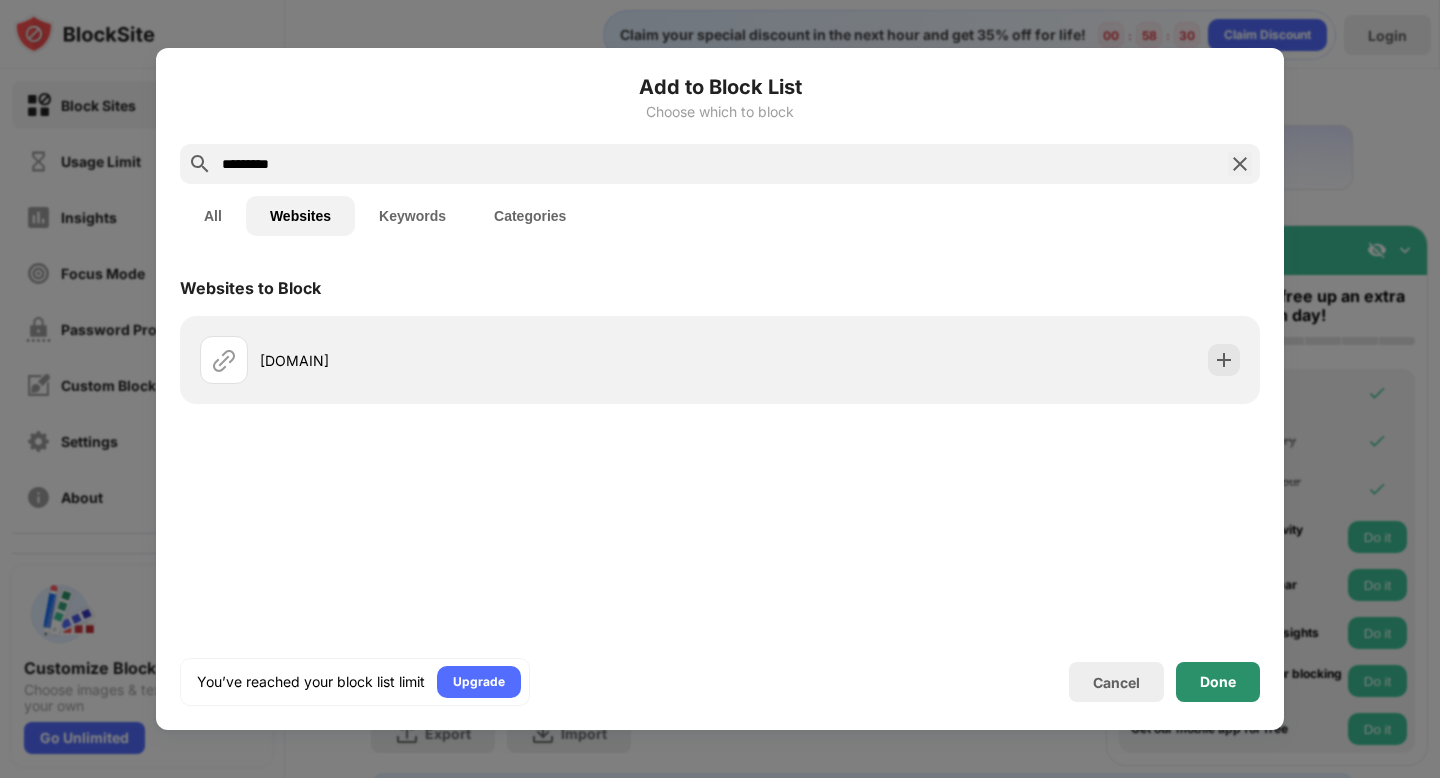 click on "Done" at bounding box center (1218, 682) 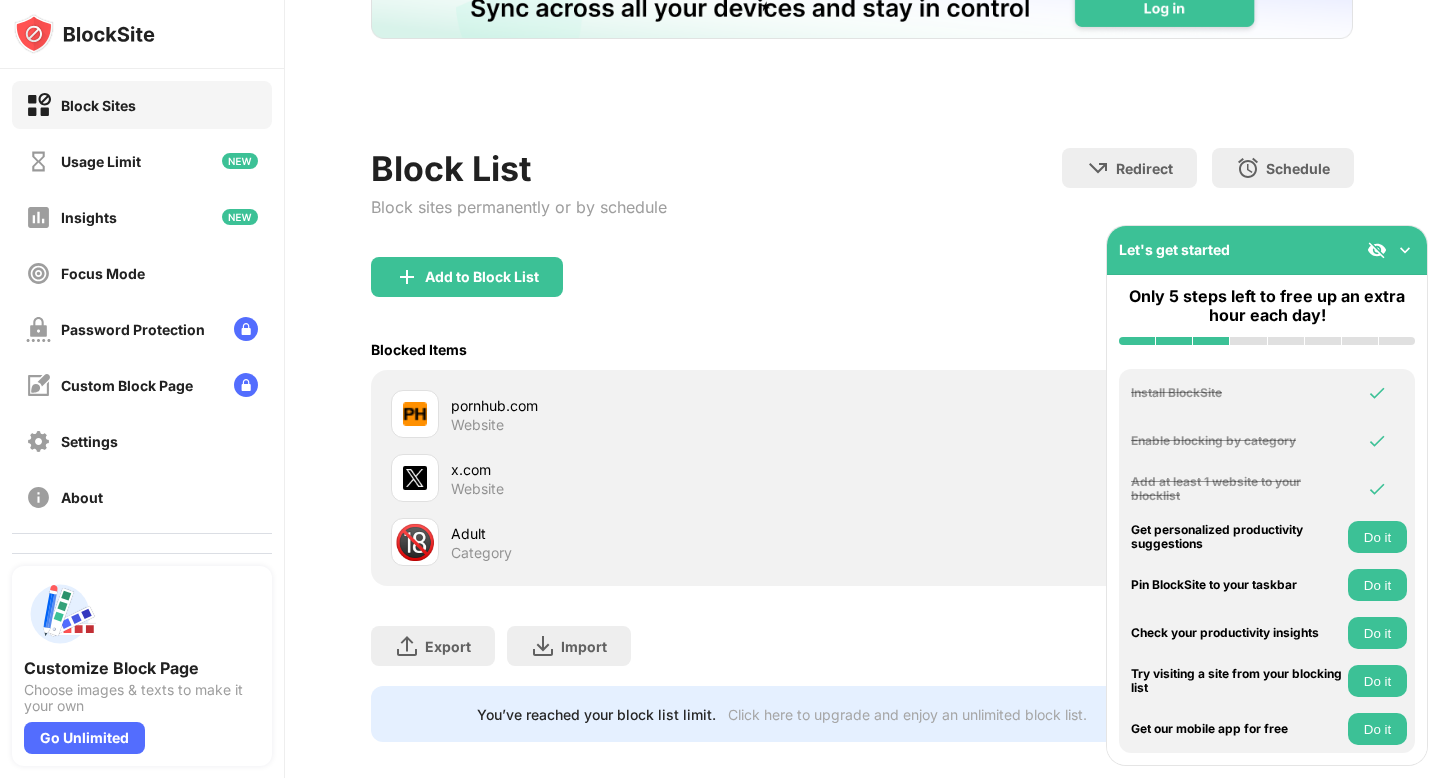 scroll, scrollTop: 170, scrollLeft: 0, axis: vertical 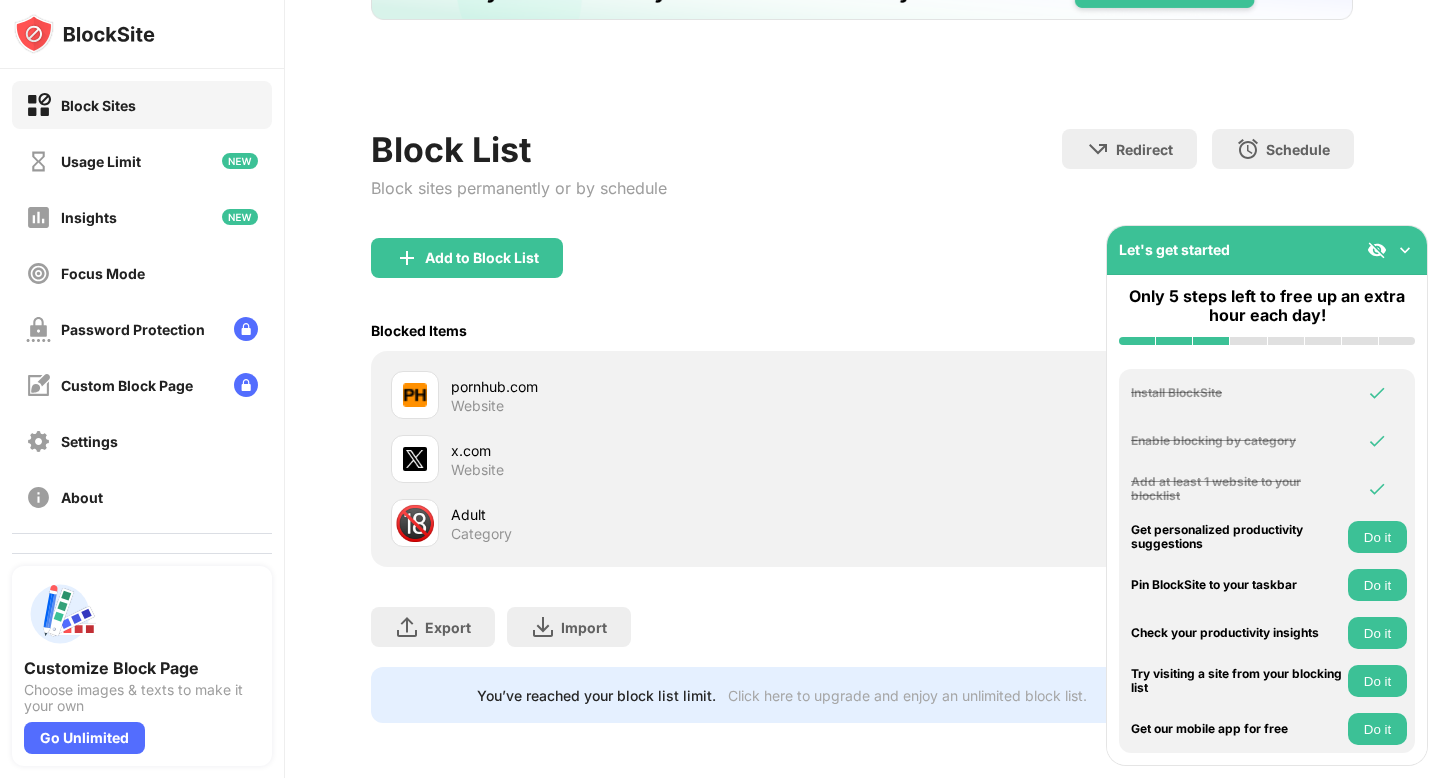 click on "Let's get started" at bounding box center [1267, 250] 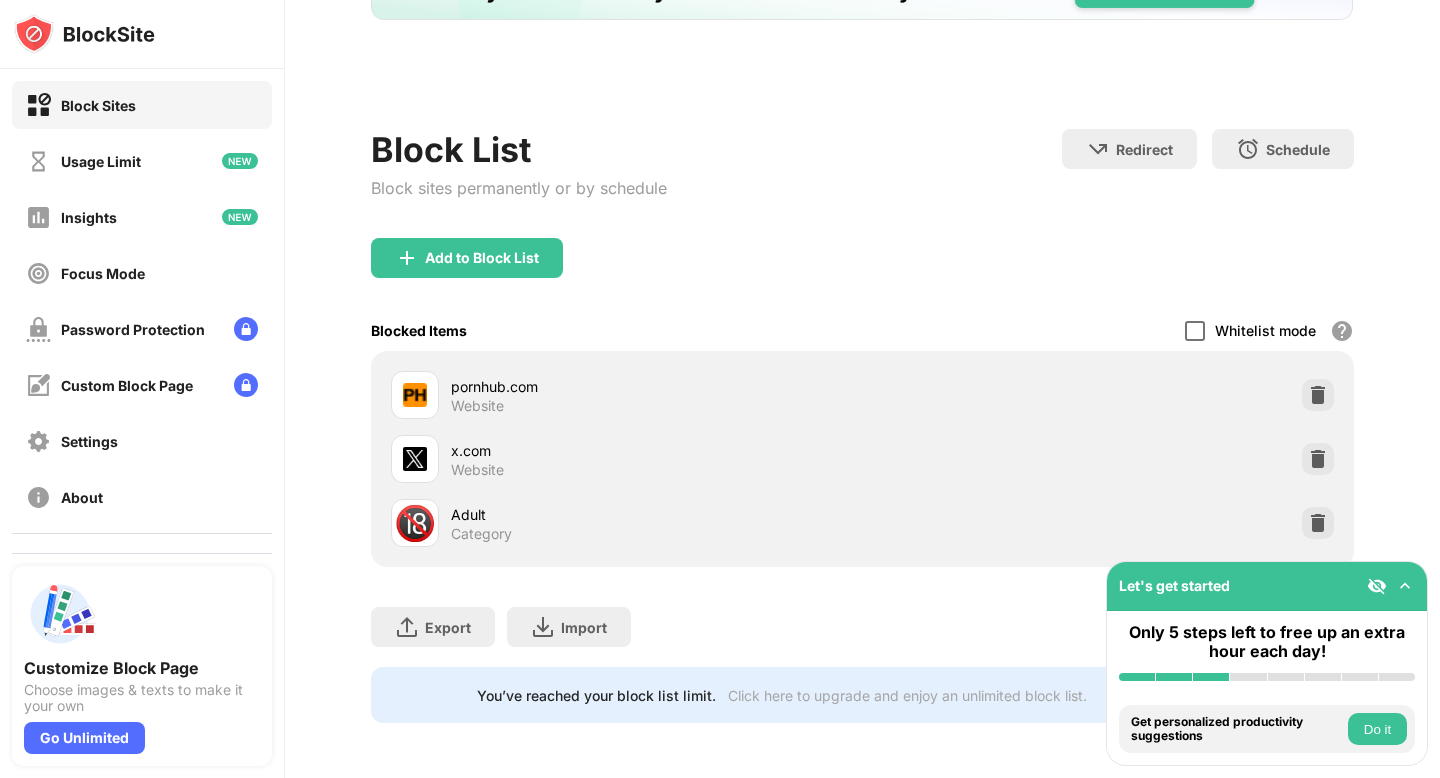 click at bounding box center [1195, 331] 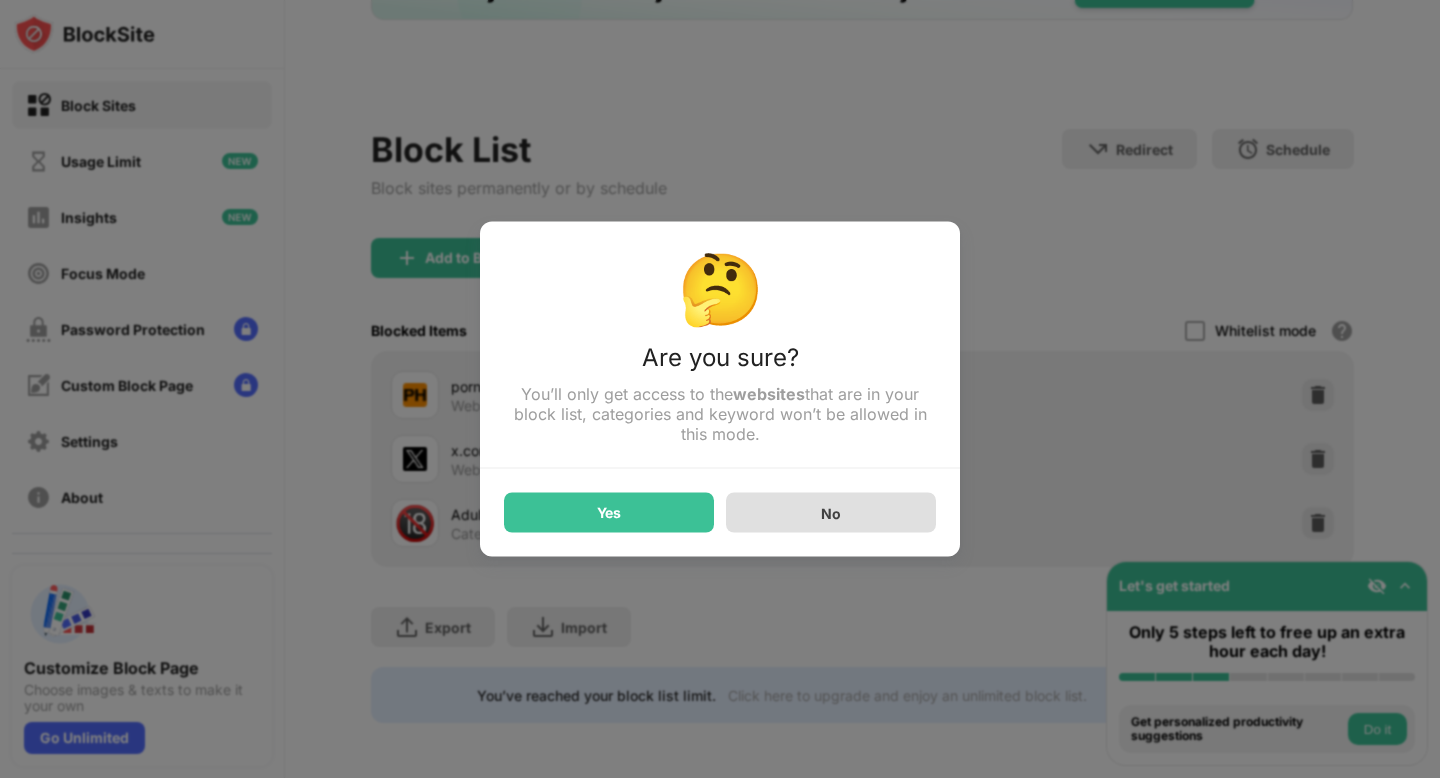click on "No" at bounding box center (831, 513) 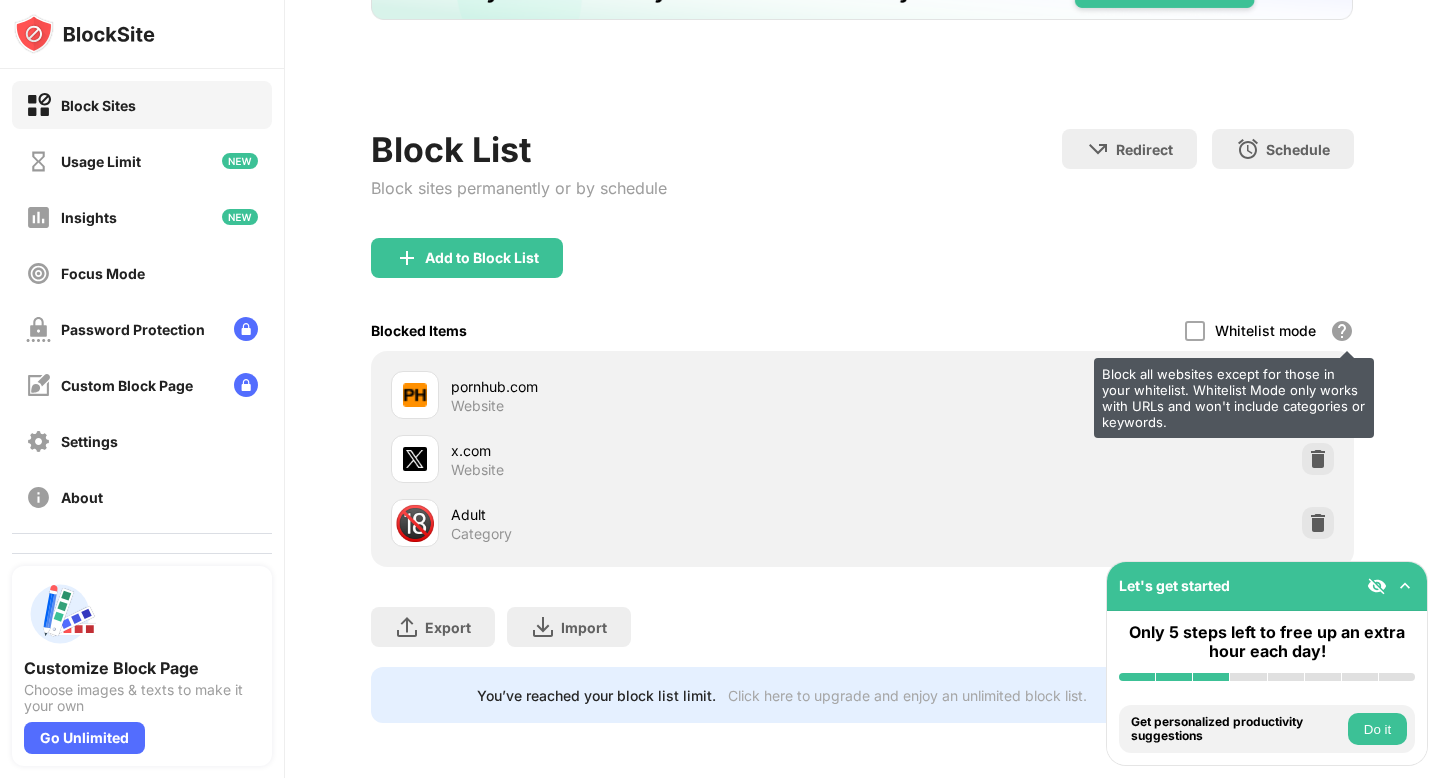 click on "Block all websites except for those in your whitelist. Whitelist Mode only works with URLs and won't include categories or keywords." at bounding box center (1342, 331) 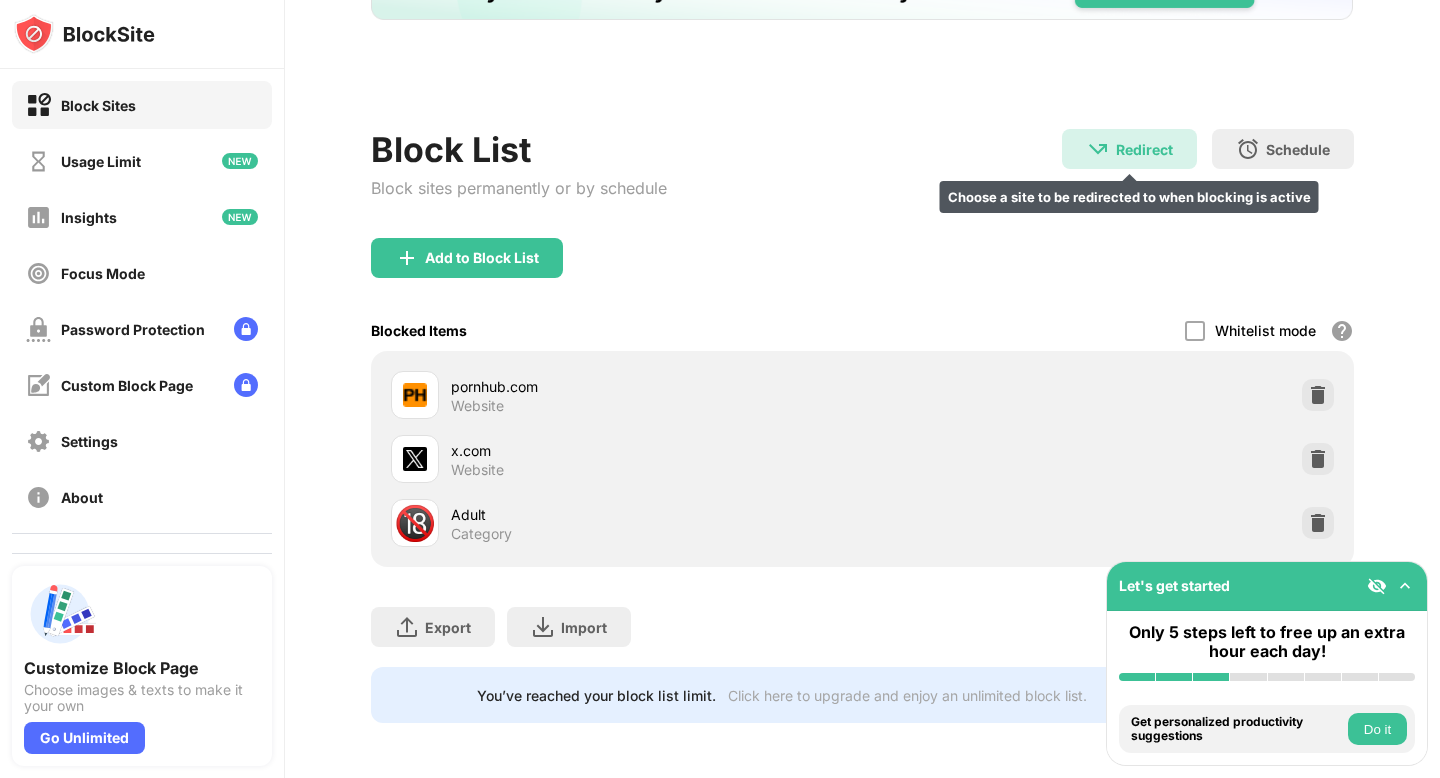 click on "Redirect Choose a site to be redirected to when blocking is active" at bounding box center [1129, 149] 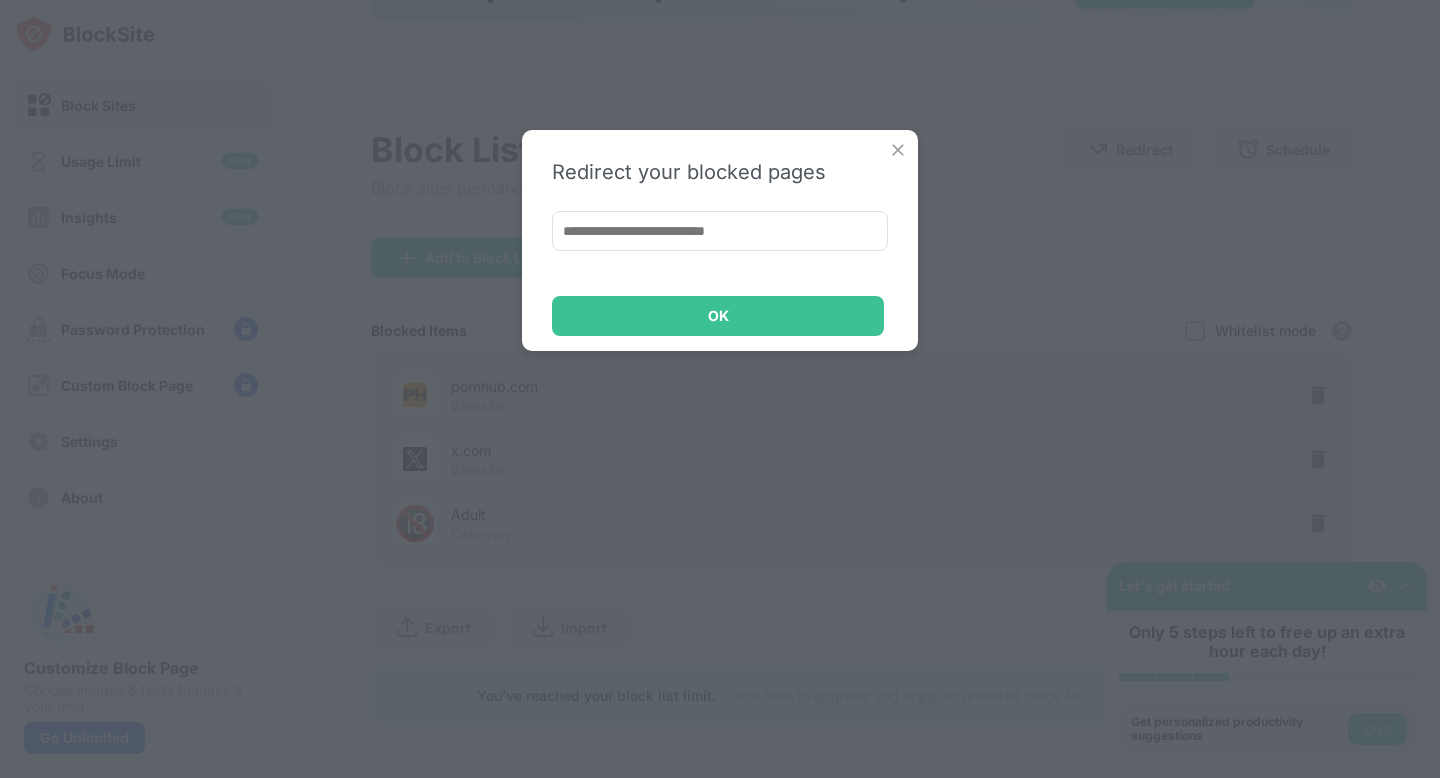 click at bounding box center [720, 231] 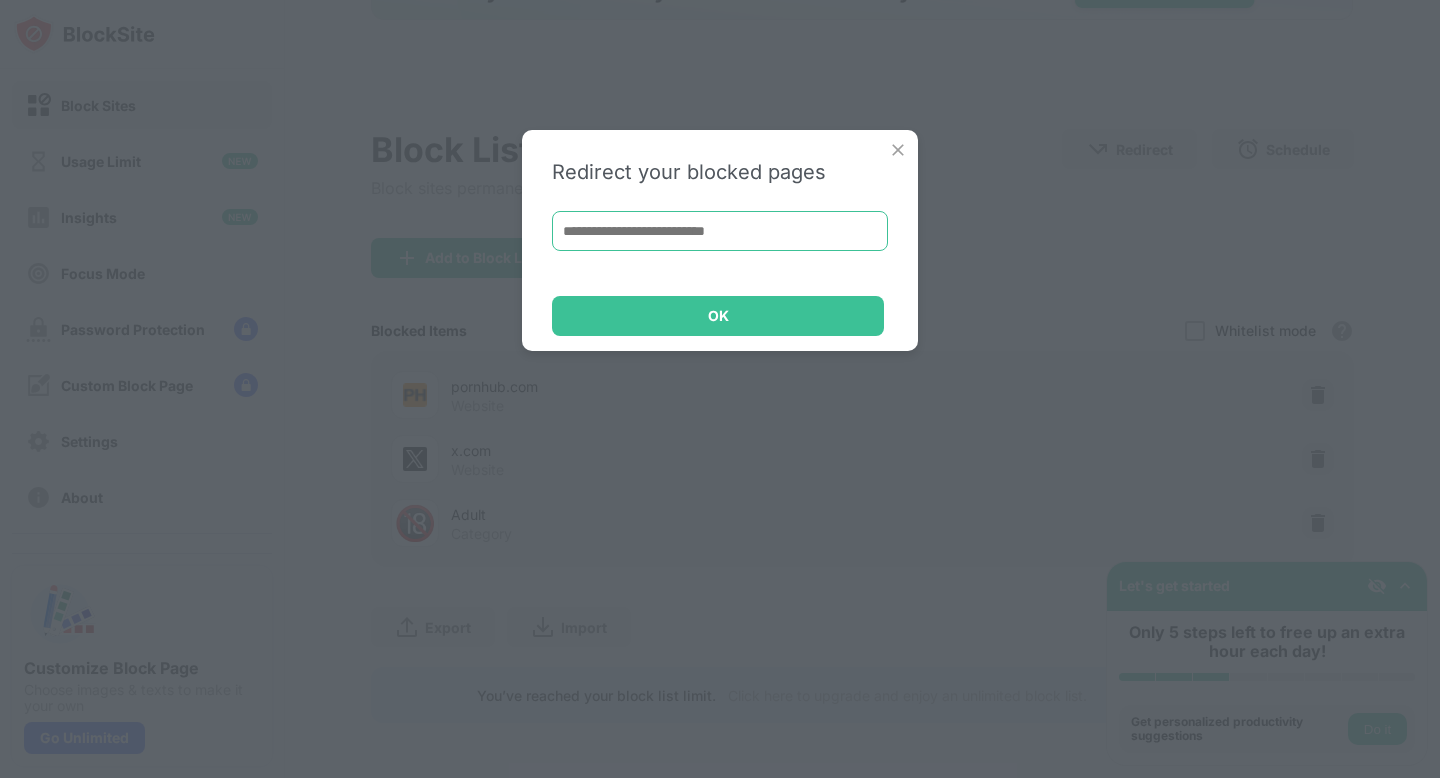 paste on "**********" 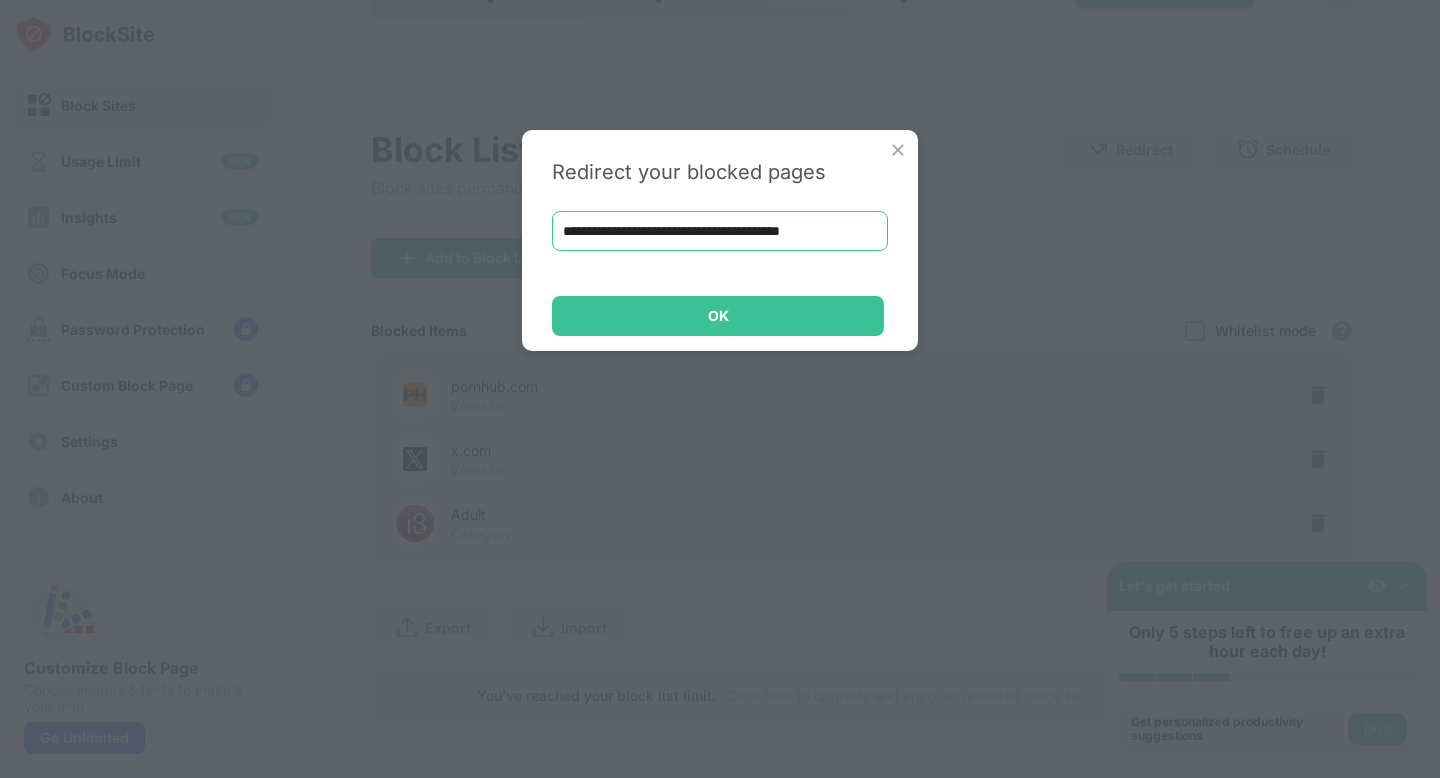 type on "**********" 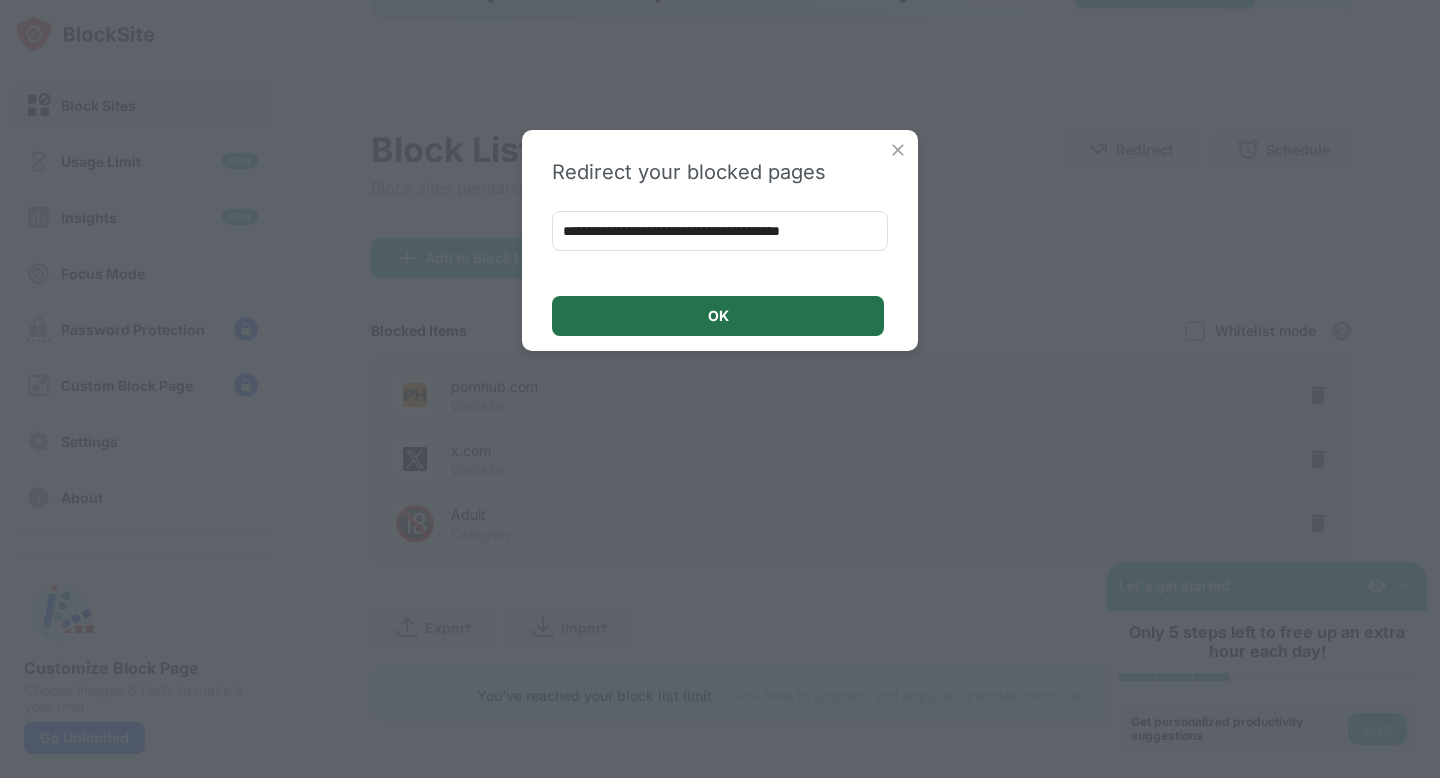 click on "OK" at bounding box center (718, 316) 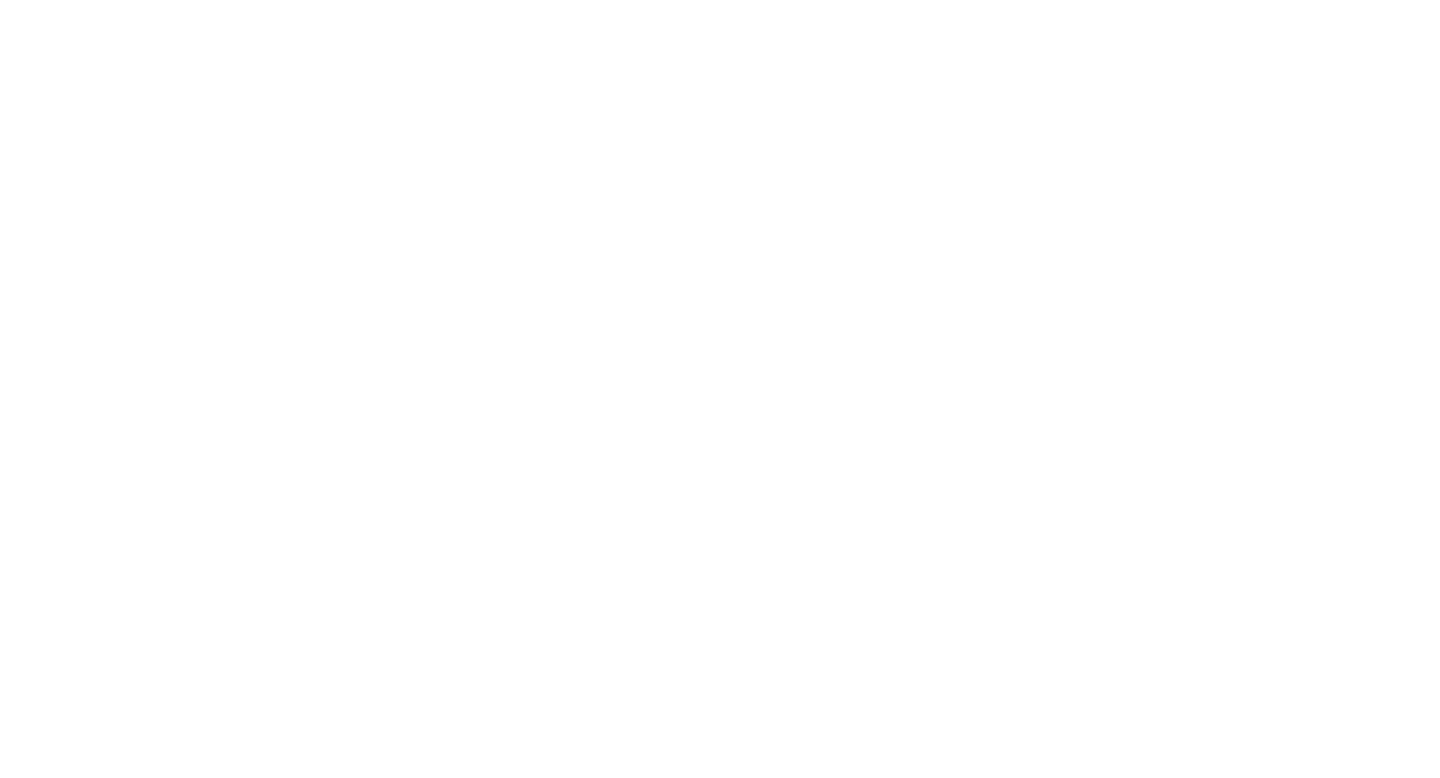 scroll, scrollTop: 0, scrollLeft: 0, axis: both 